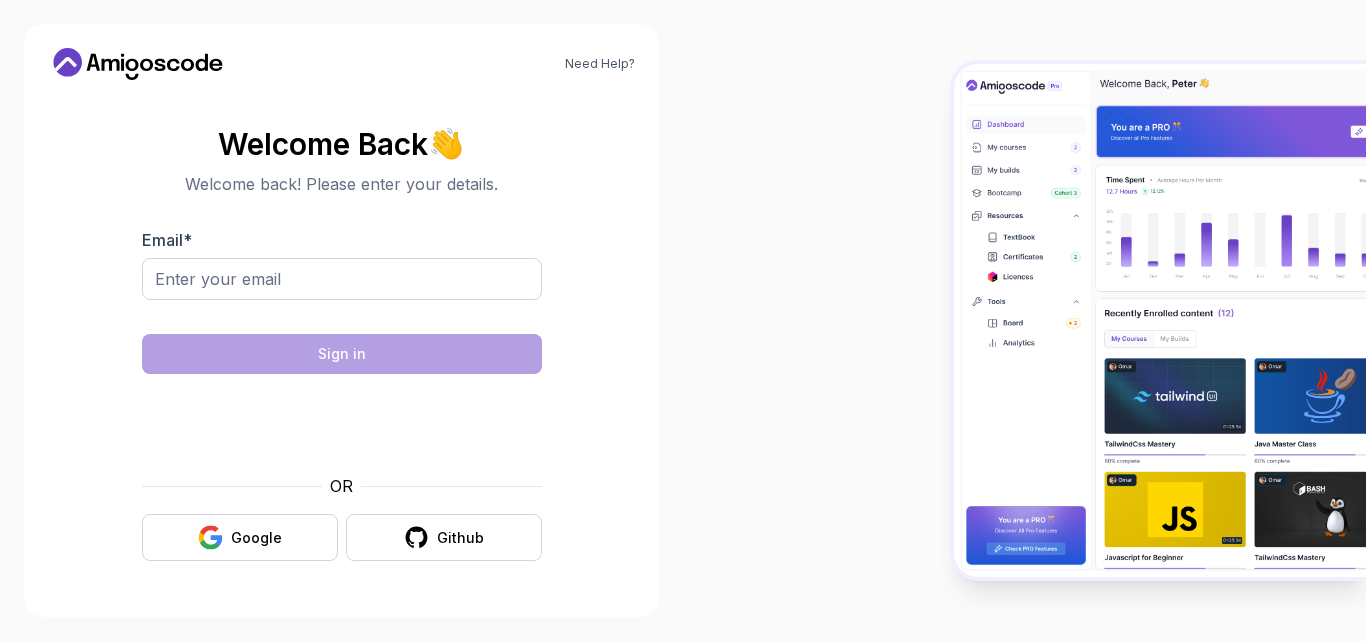 scroll, scrollTop: 0, scrollLeft: 0, axis: both 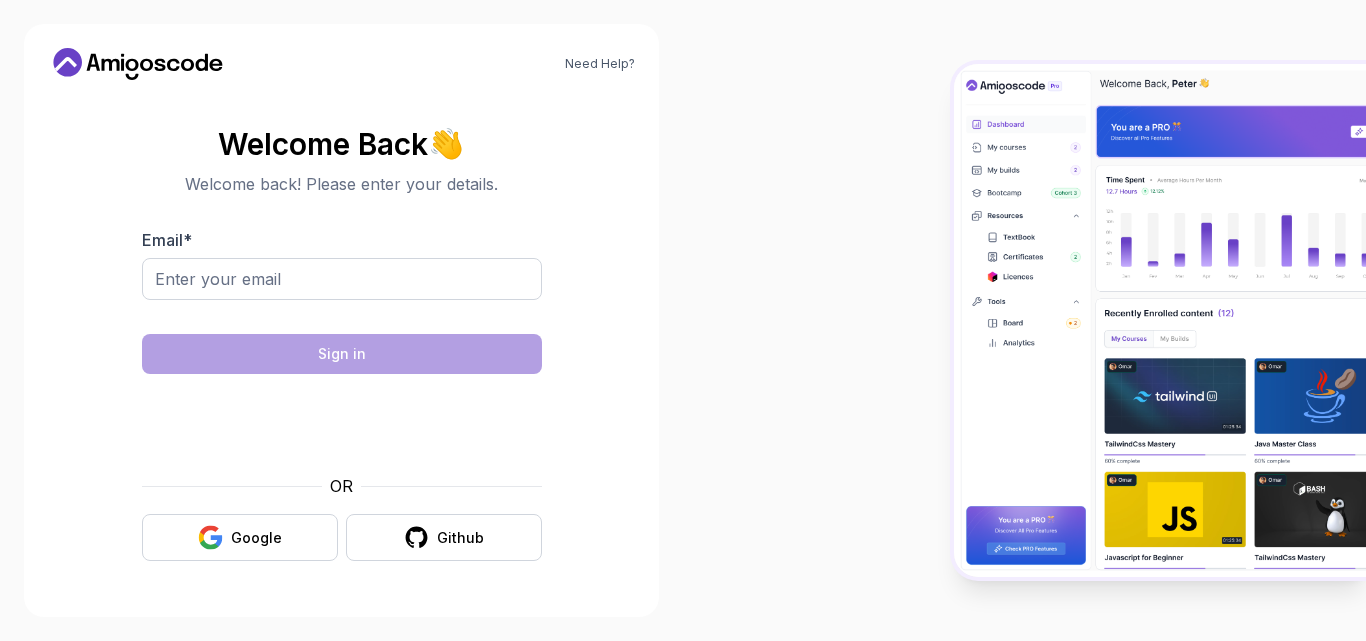 type on "tanushkakashyap506@gmail.com" 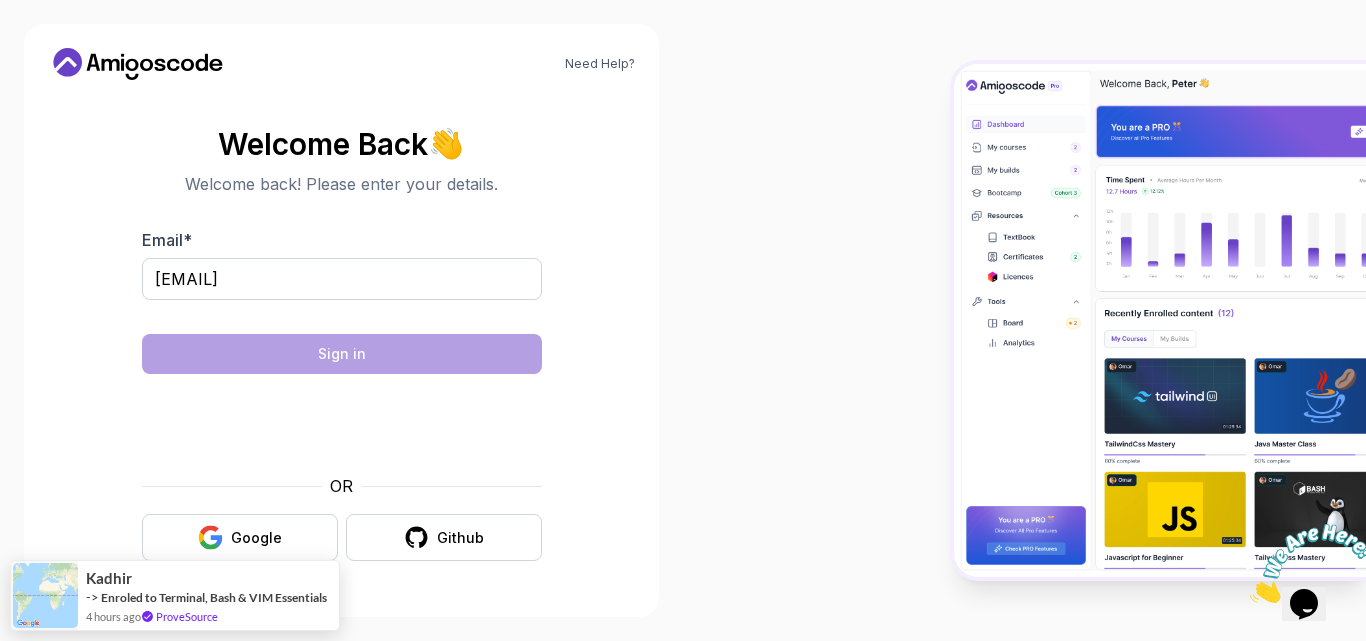 scroll, scrollTop: 0, scrollLeft: 0, axis: both 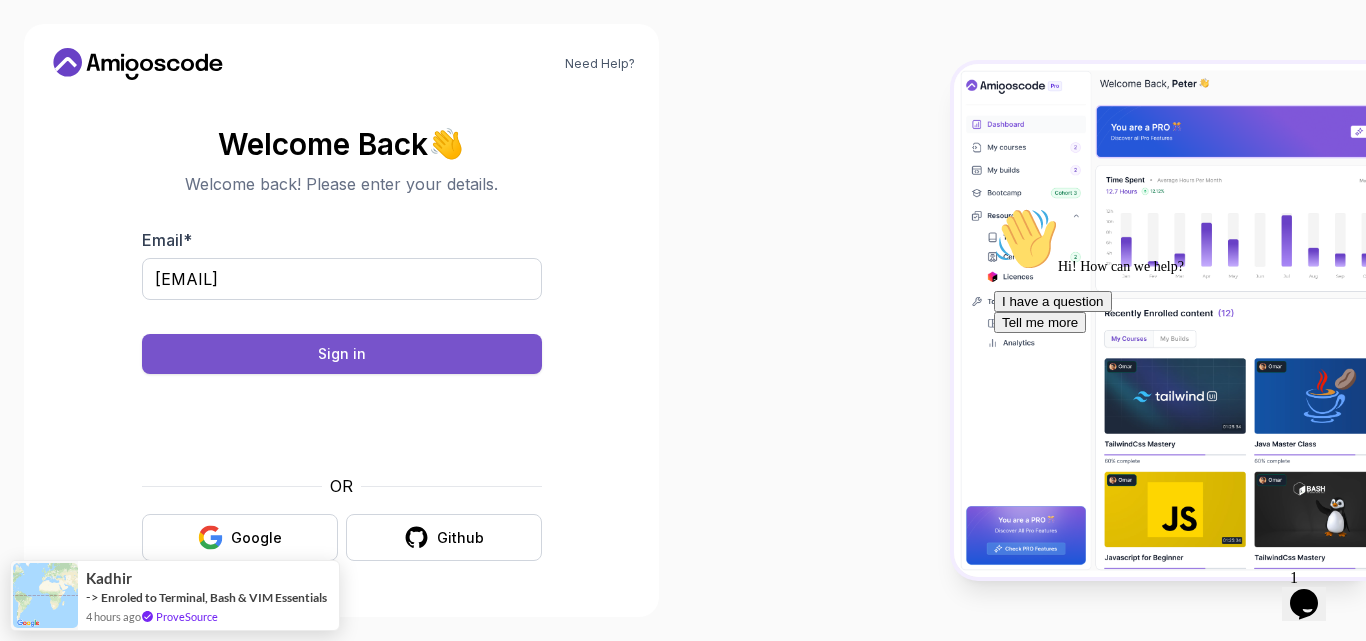 click on "Sign in" at bounding box center [342, 354] 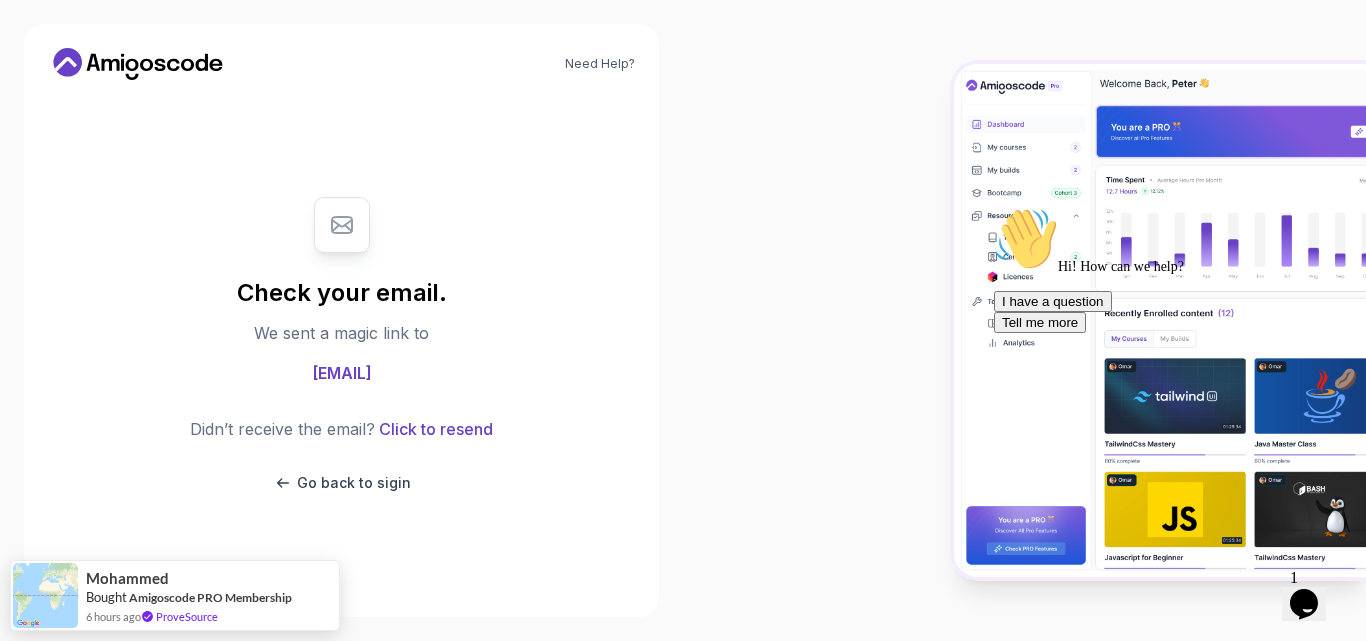 click on "Need Help? Check your email. We sent a magic link to tanushkakashyap506@gmail.com Didn’t receive the email? Click to resend Go back to sigin
Mohammed Bought   Amigoscode PRO Membership 6 hours ago     ProveSource" at bounding box center (683, 320) 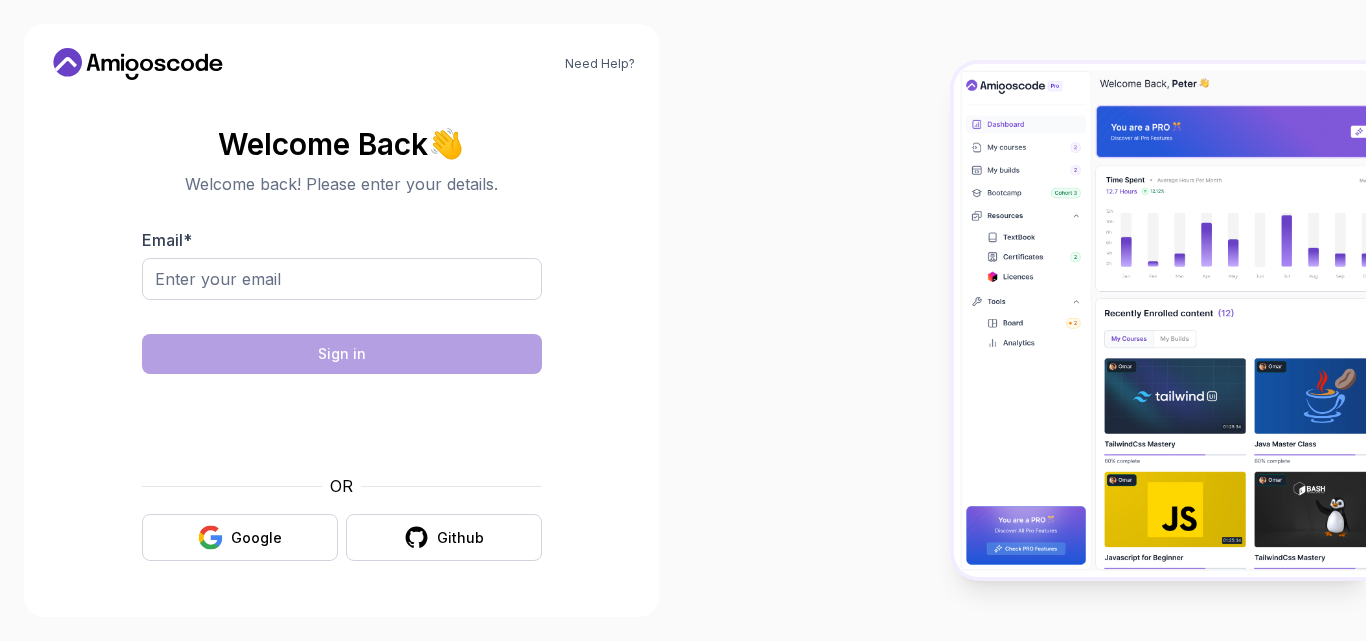 scroll, scrollTop: 0, scrollLeft: 0, axis: both 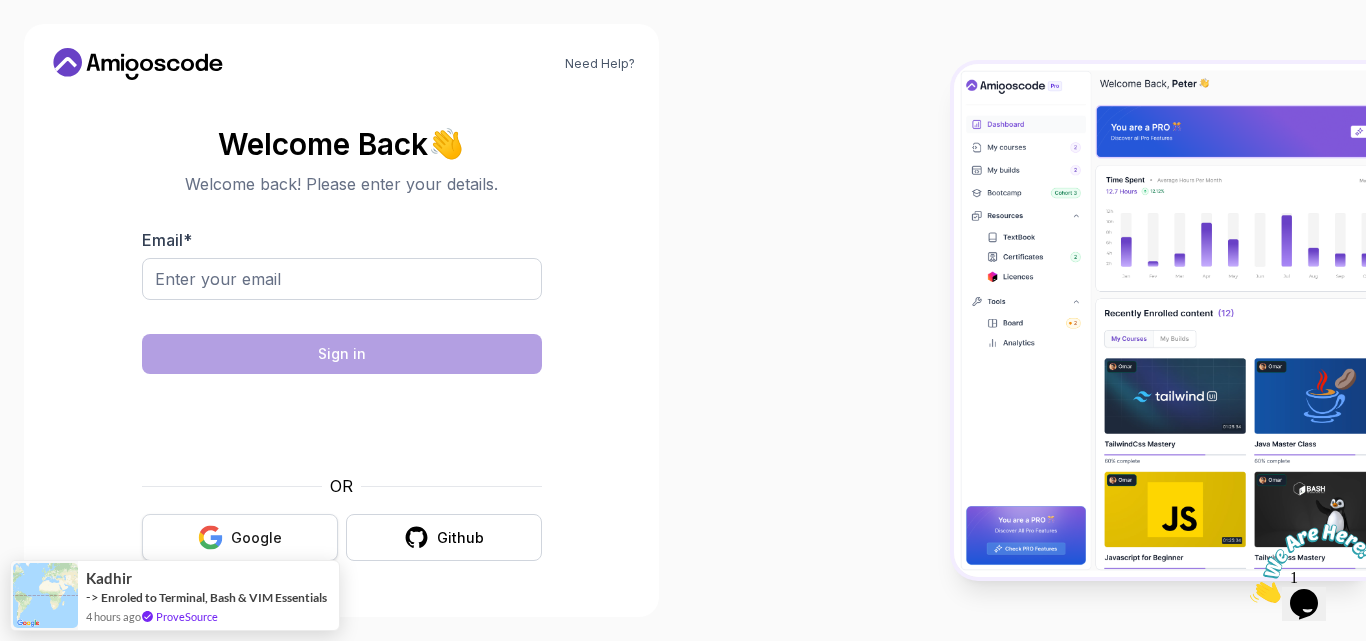 click on "Google" at bounding box center [256, 538] 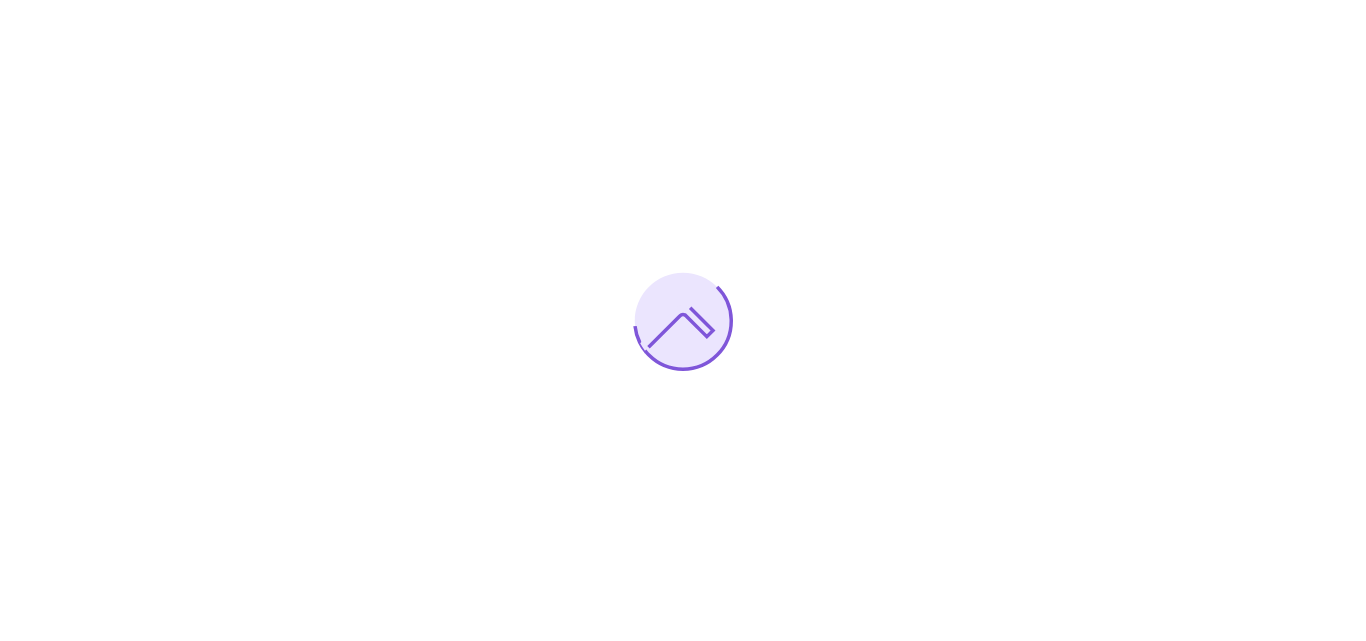 scroll, scrollTop: 0, scrollLeft: 0, axis: both 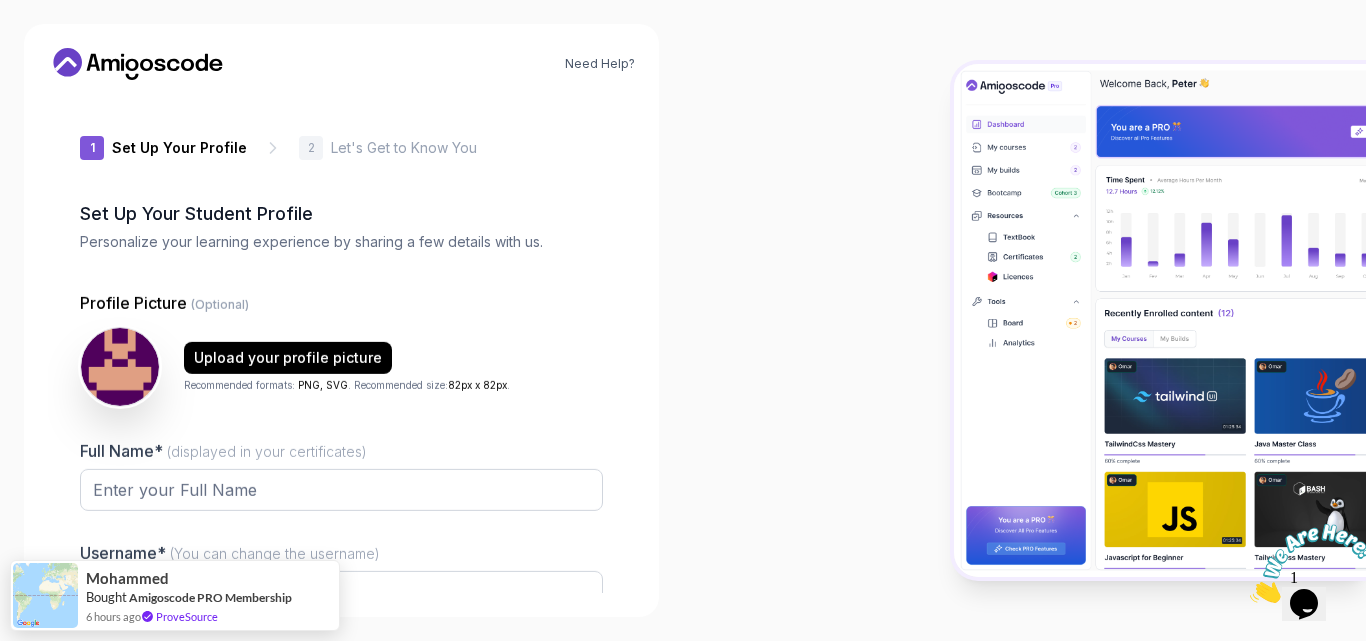type on "silentotter73f68" 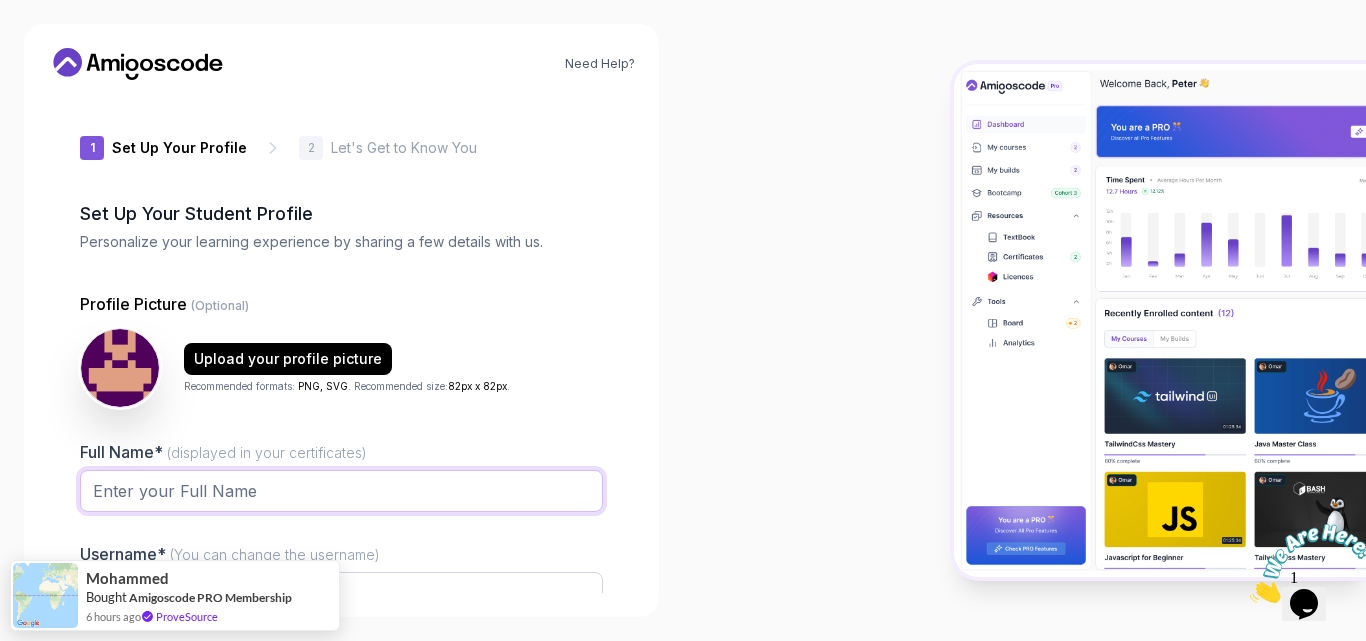 click on "Full Name*   (displayed in your certificates)" at bounding box center (341, 491) 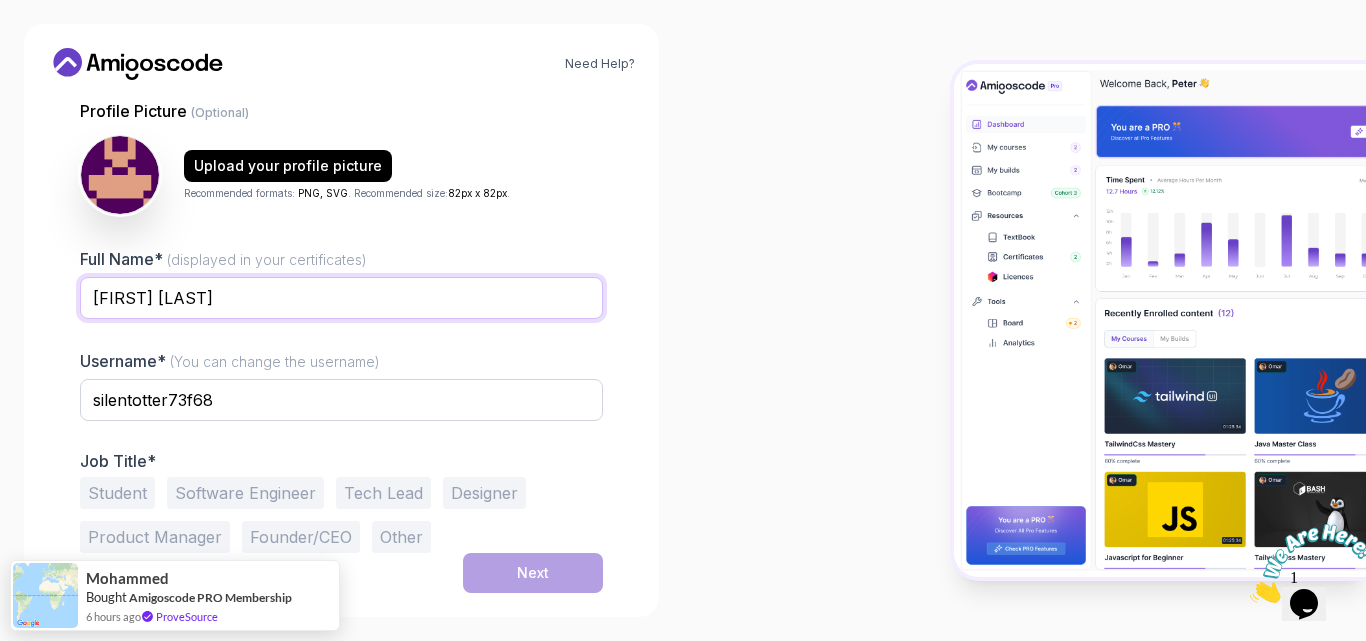 scroll, scrollTop: 192, scrollLeft: 0, axis: vertical 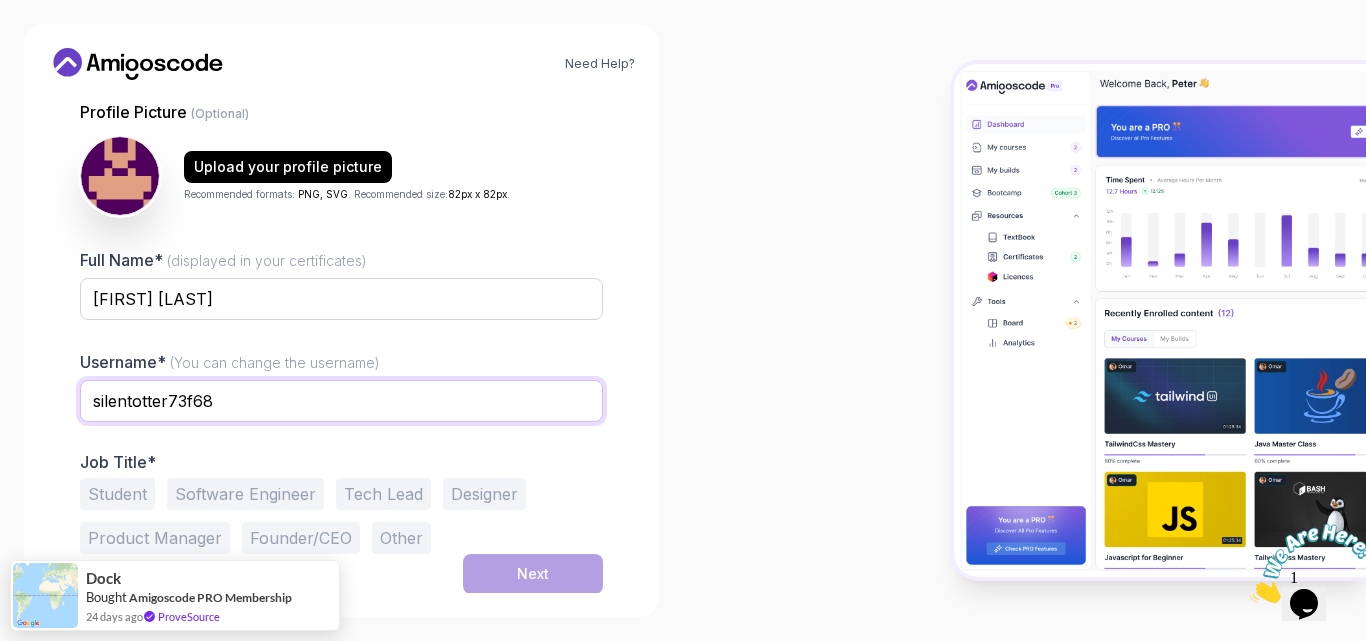 click on "silentotter73f68" at bounding box center (341, 401) 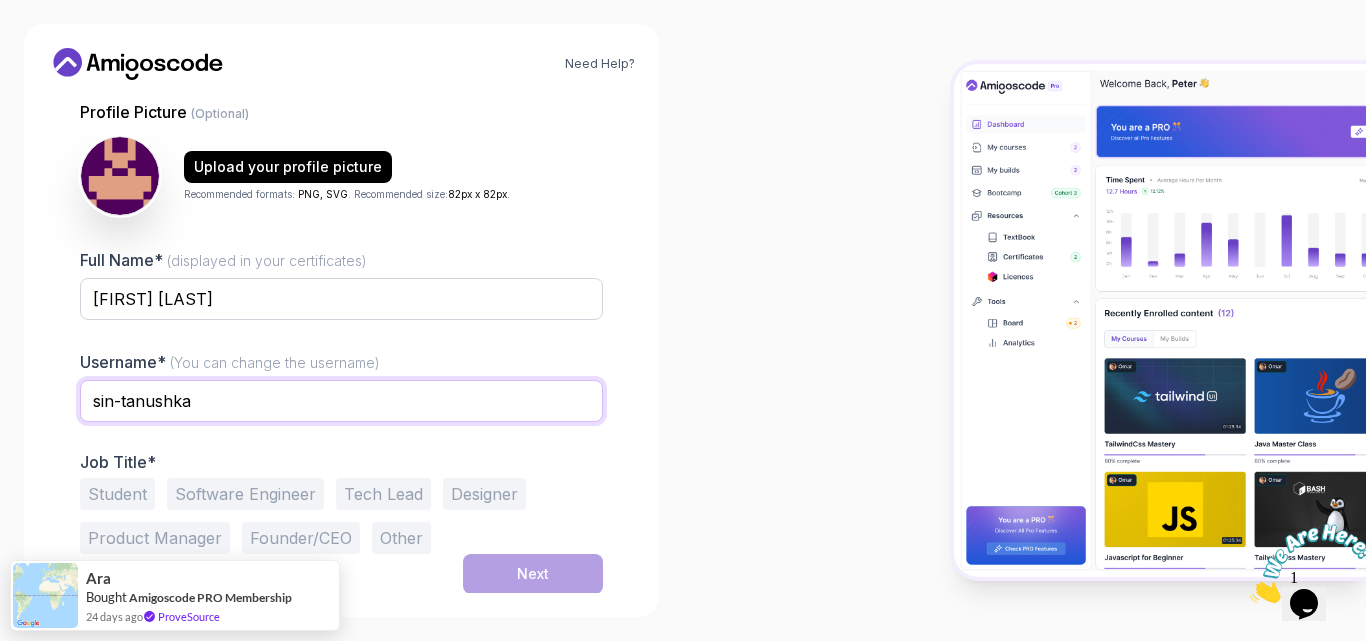 type on "sin-tanushka" 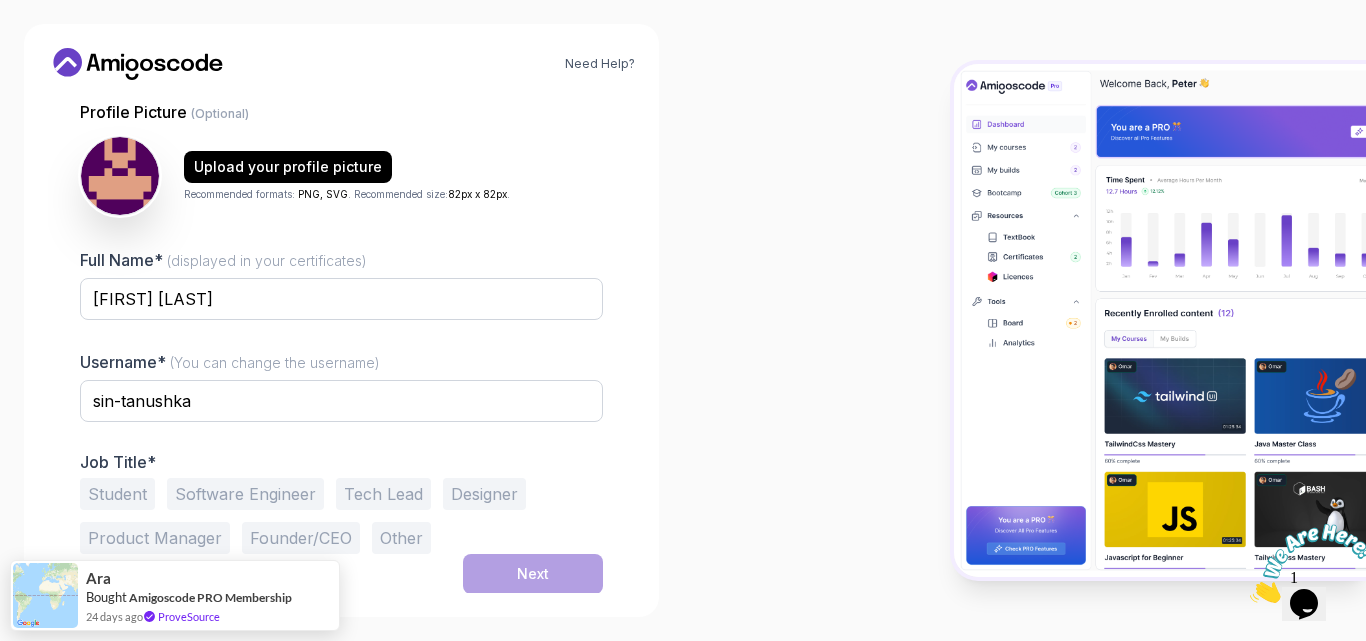 click on "Student" at bounding box center (117, 494) 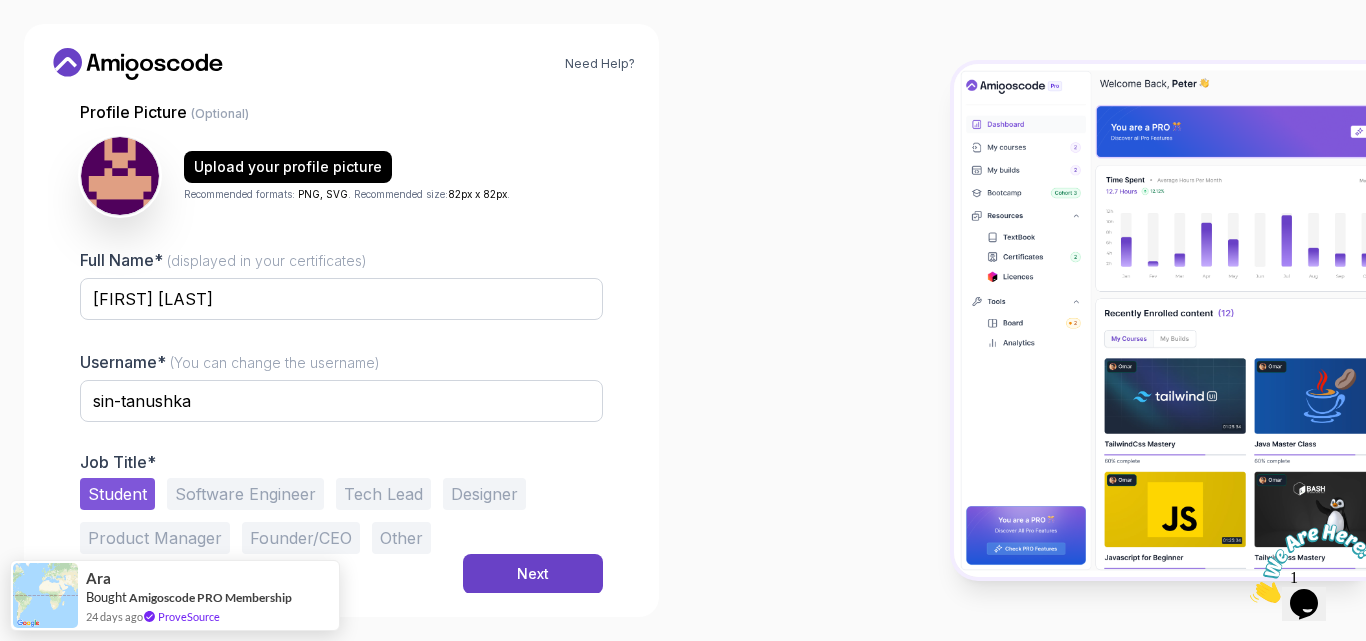 click on "Software Engineer" at bounding box center [245, 494] 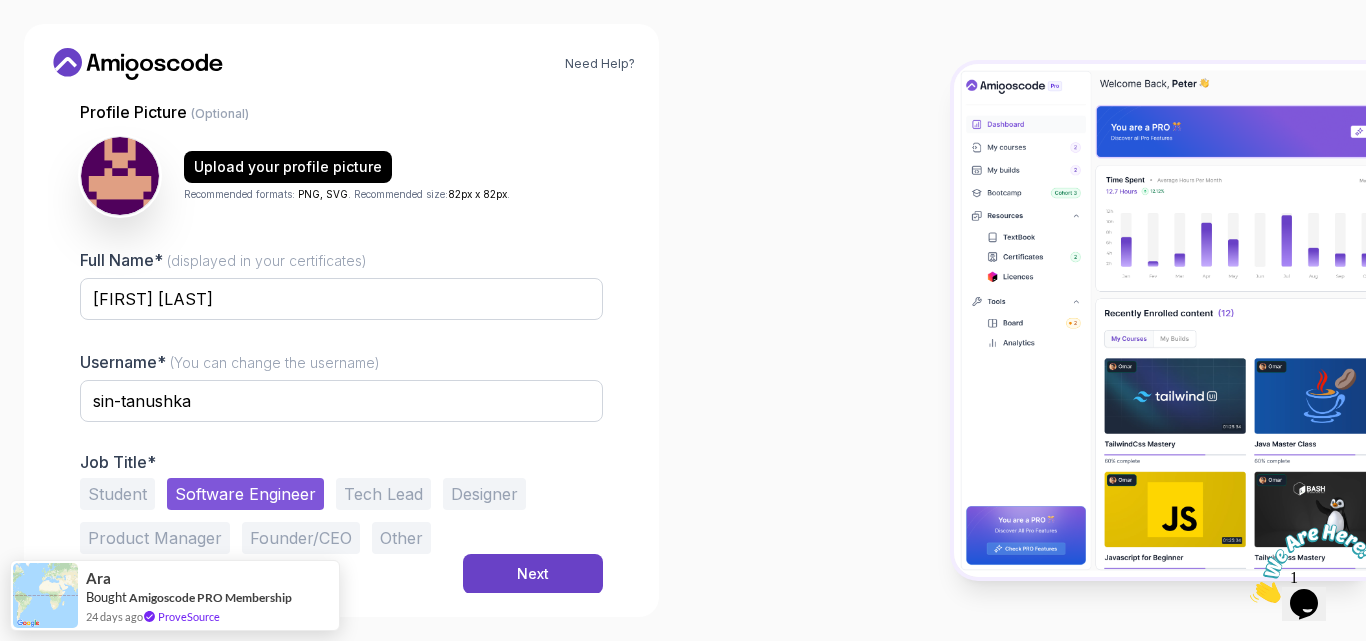 click on "Student" at bounding box center [117, 494] 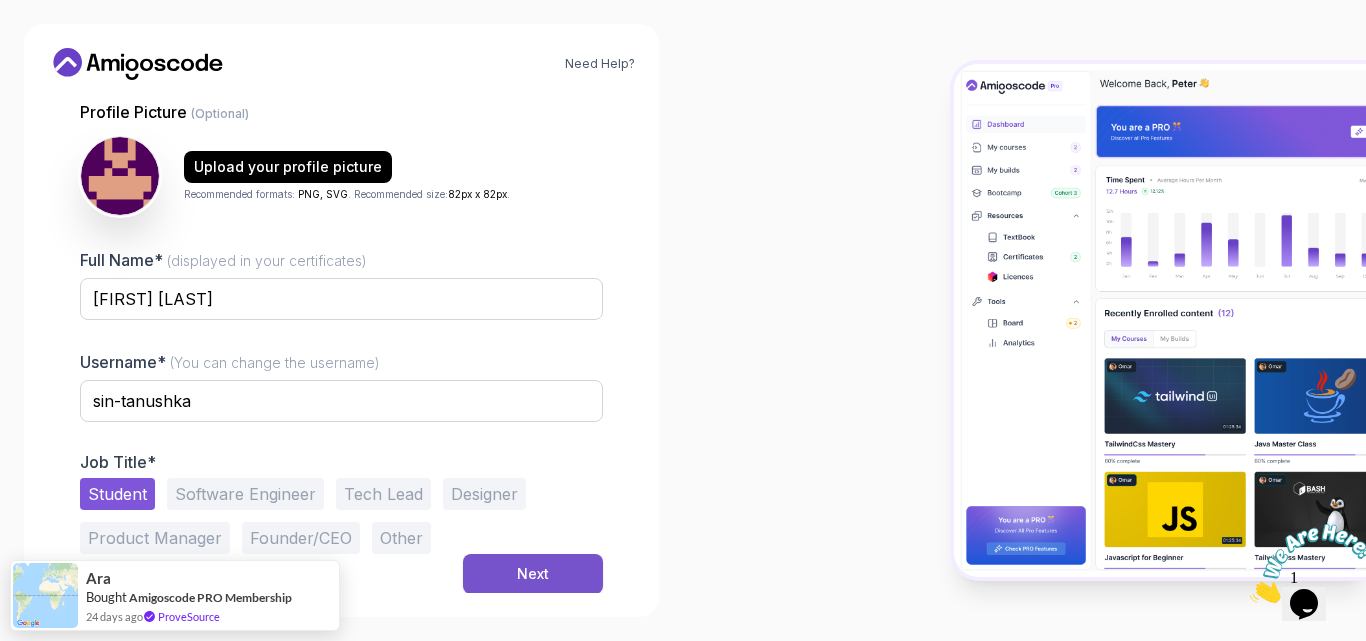 click on "Next" at bounding box center [533, 574] 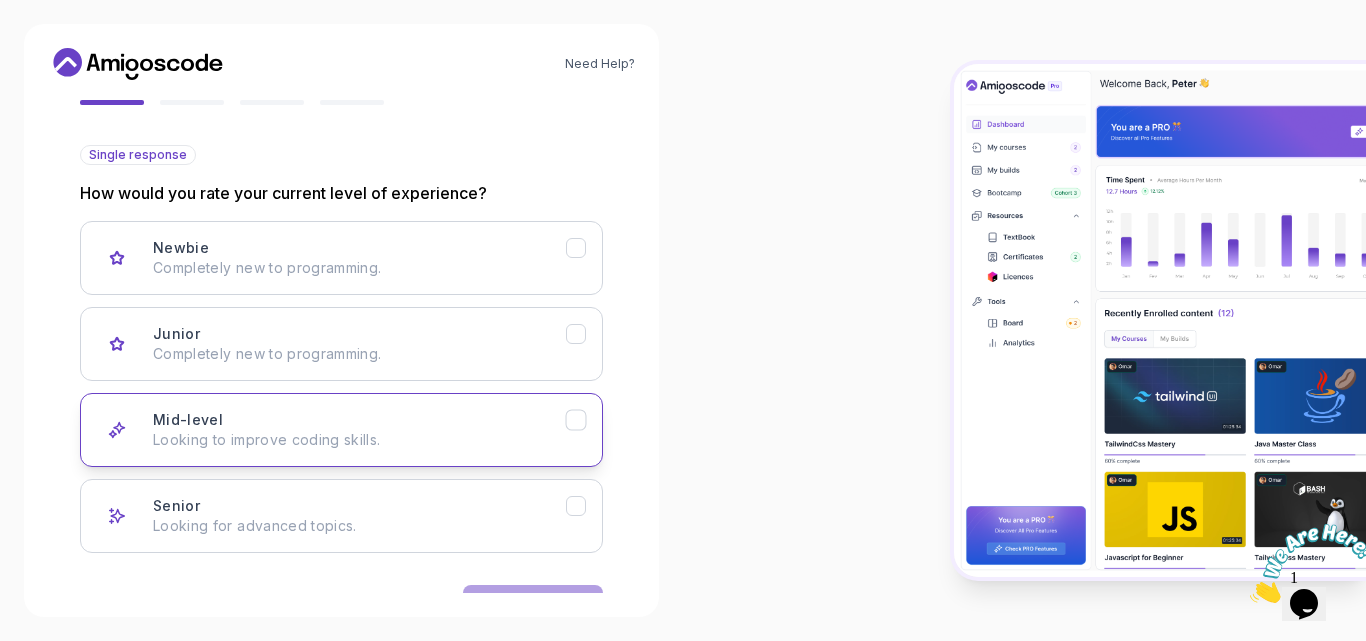 scroll, scrollTop: 256, scrollLeft: 0, axis: vertical 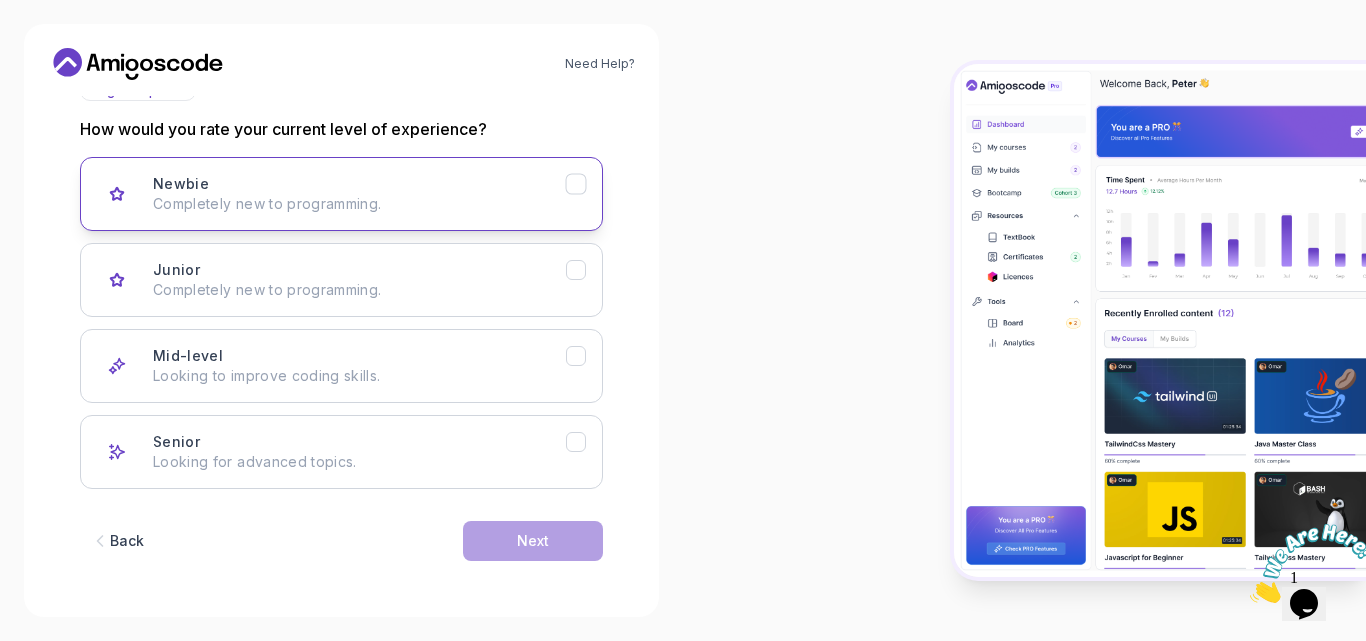 click on "Completely new to programming." at bounding box center [359, 204] 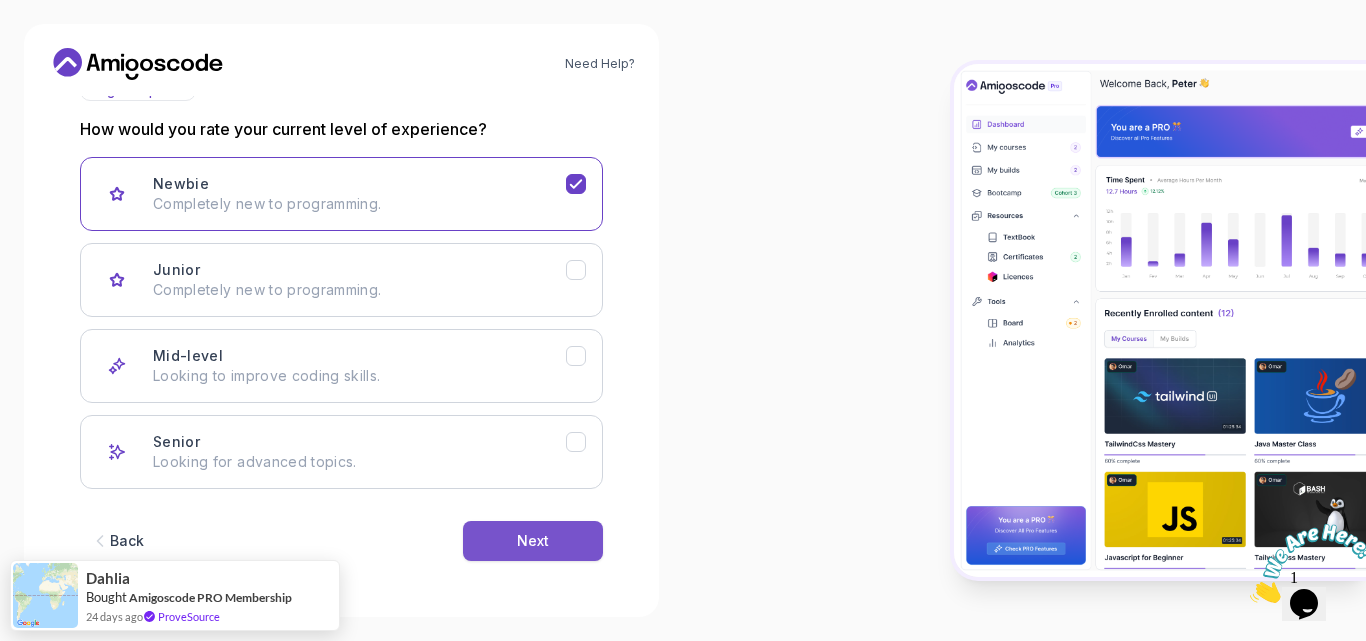 click on "Next" at bounding box center (533, 541) 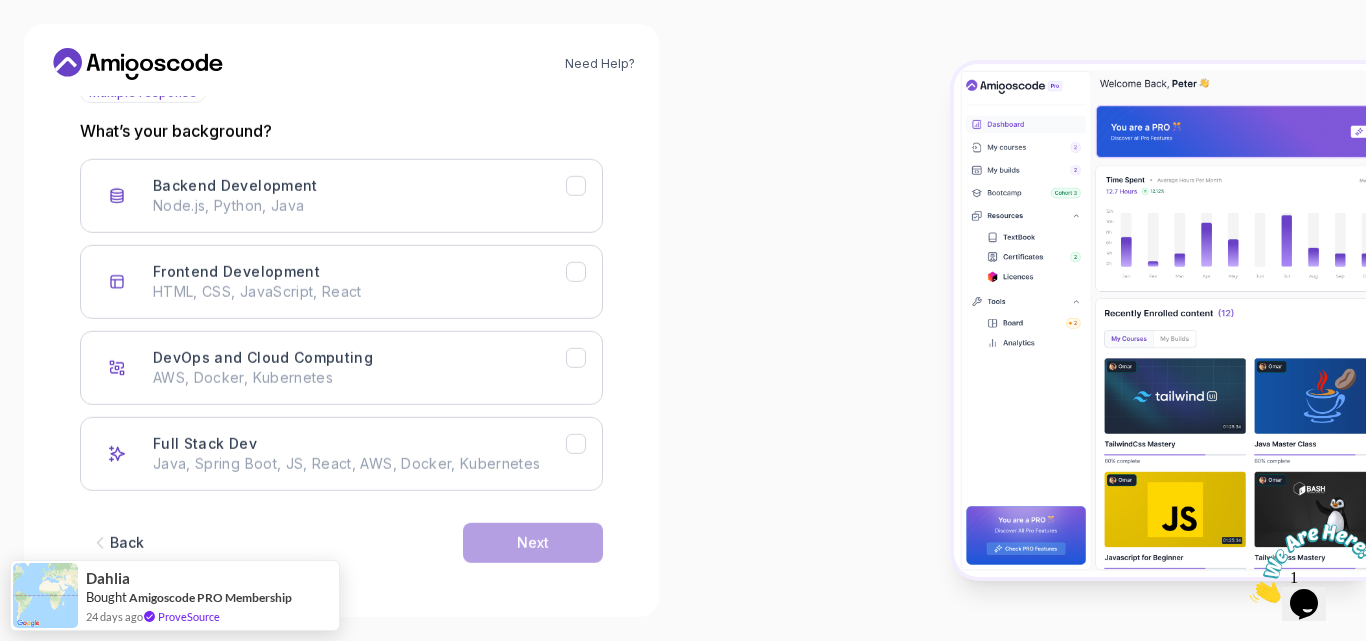 scroll, scrollTop: 256, scrollLeft: 0, axis: vertical 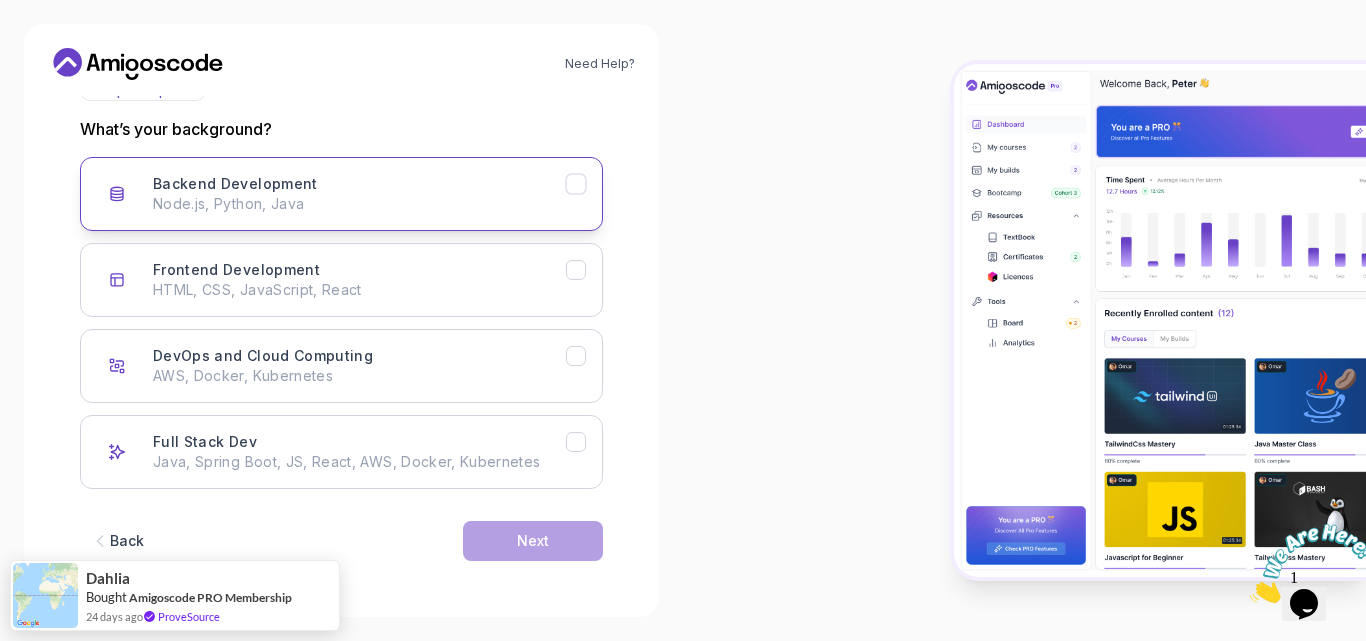 click on "Backend Development Node.js, Python, Java" at bounding box center [359, 194] 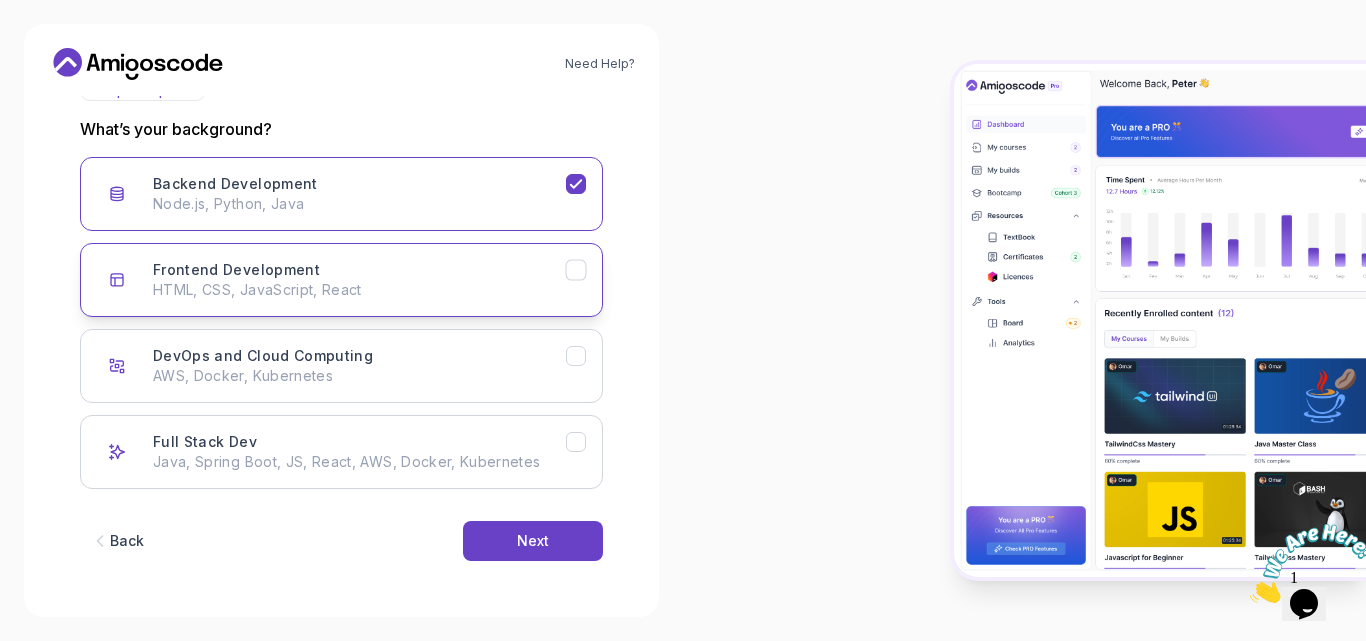 click 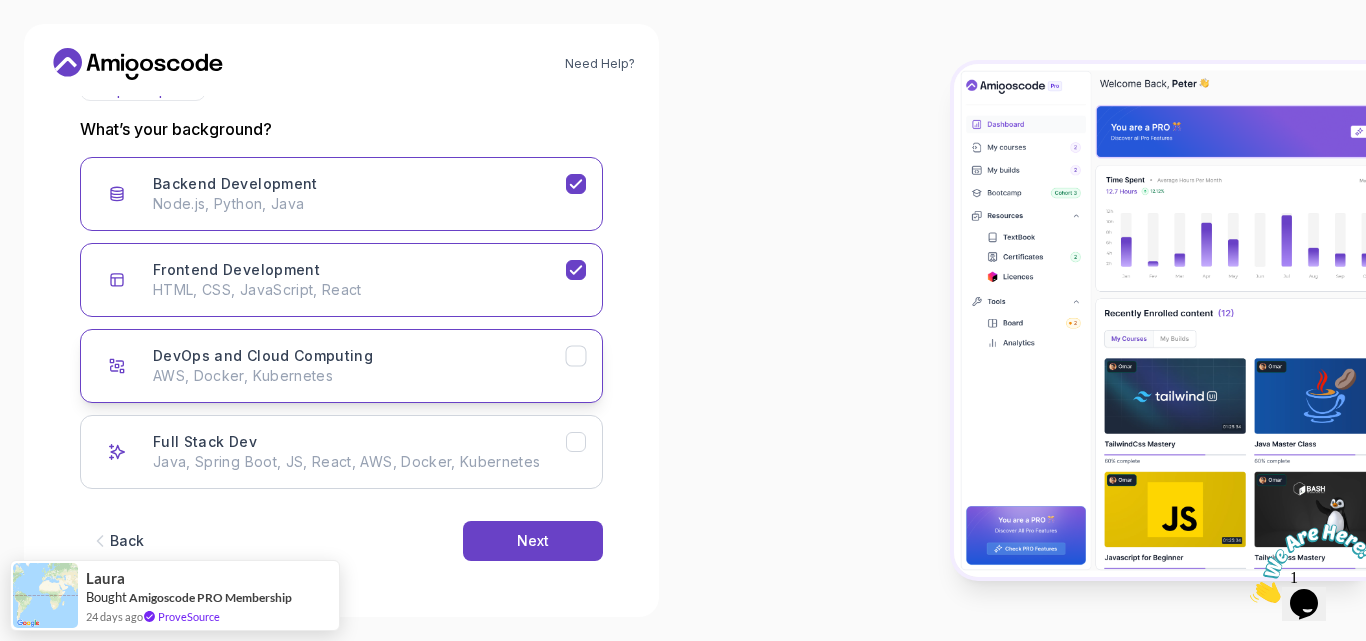 click 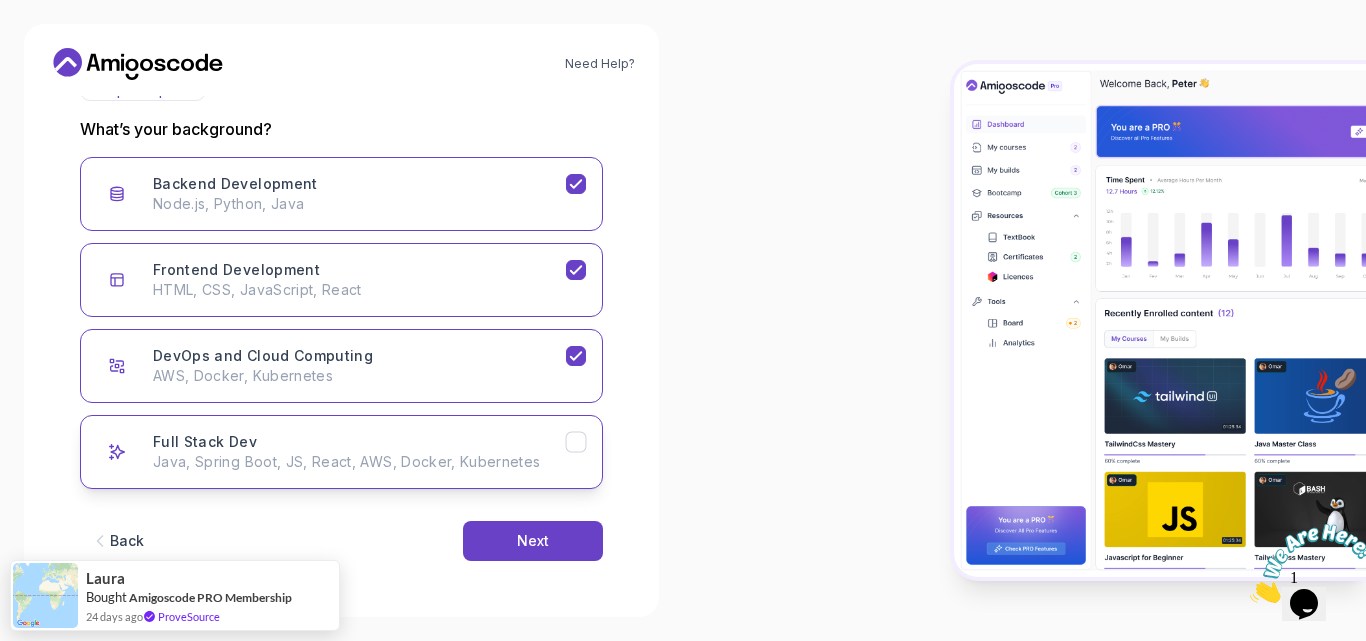 click 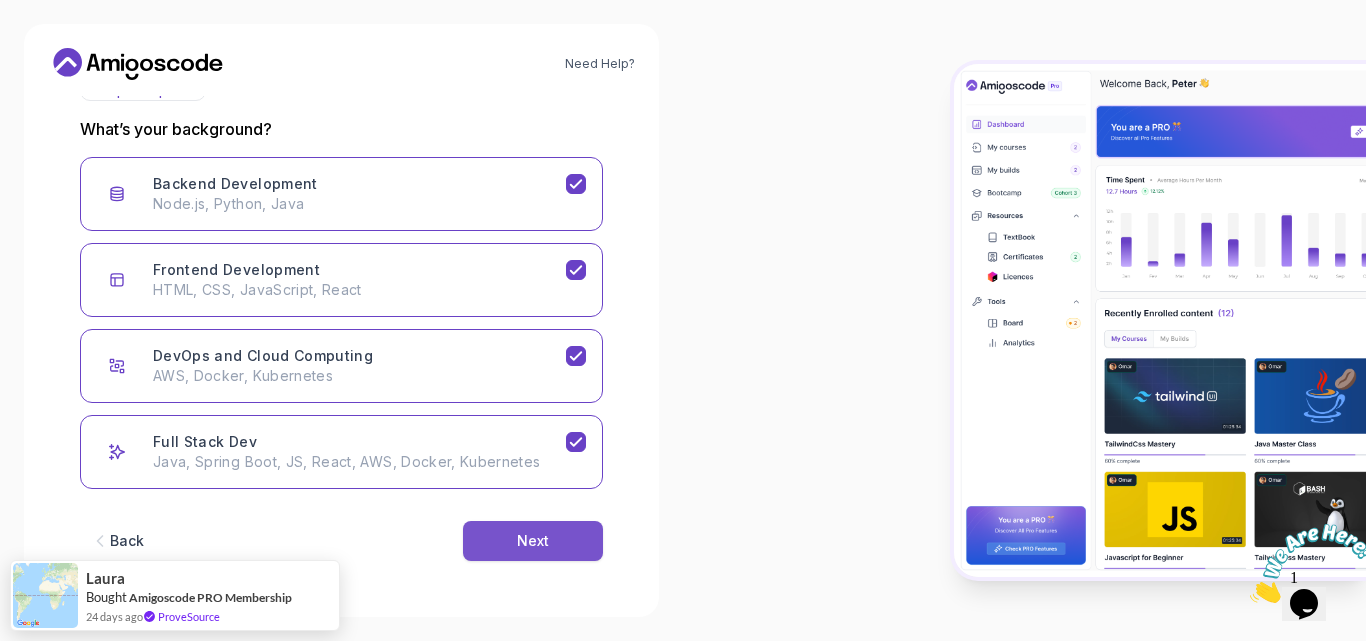 click on "Next" at bounding box center [533, 541] 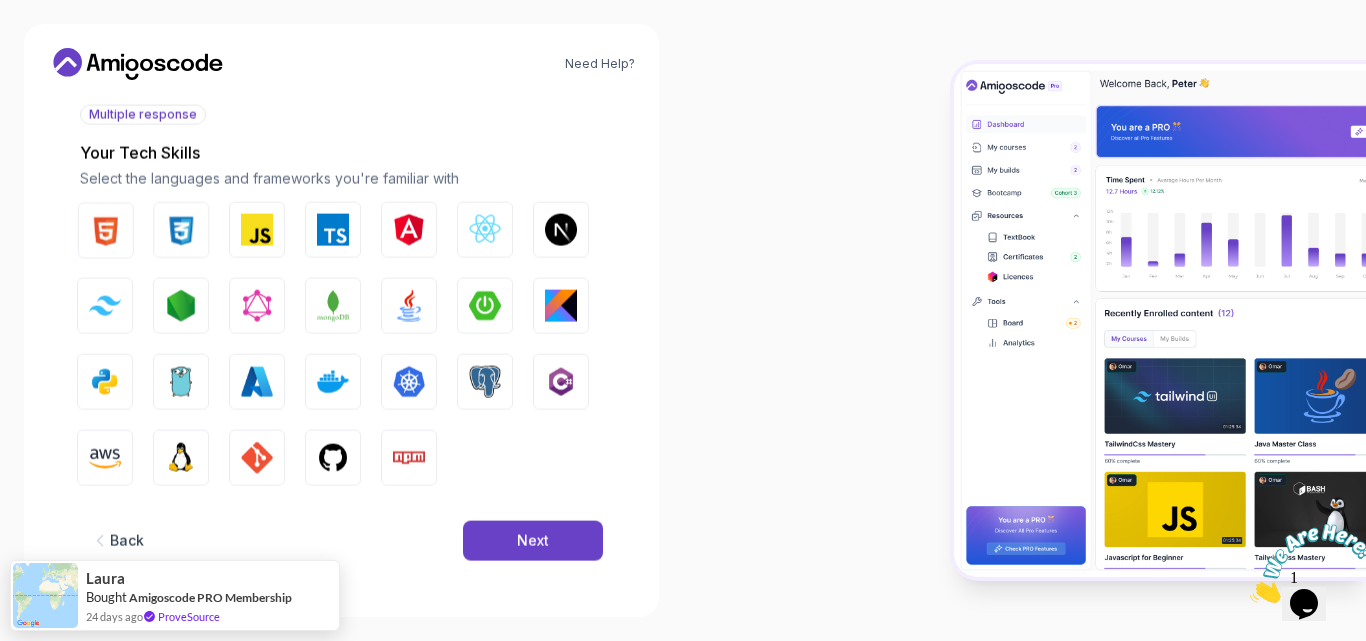 scroll, scrollTop: 232, scrollLeft: 0, axis: vertical 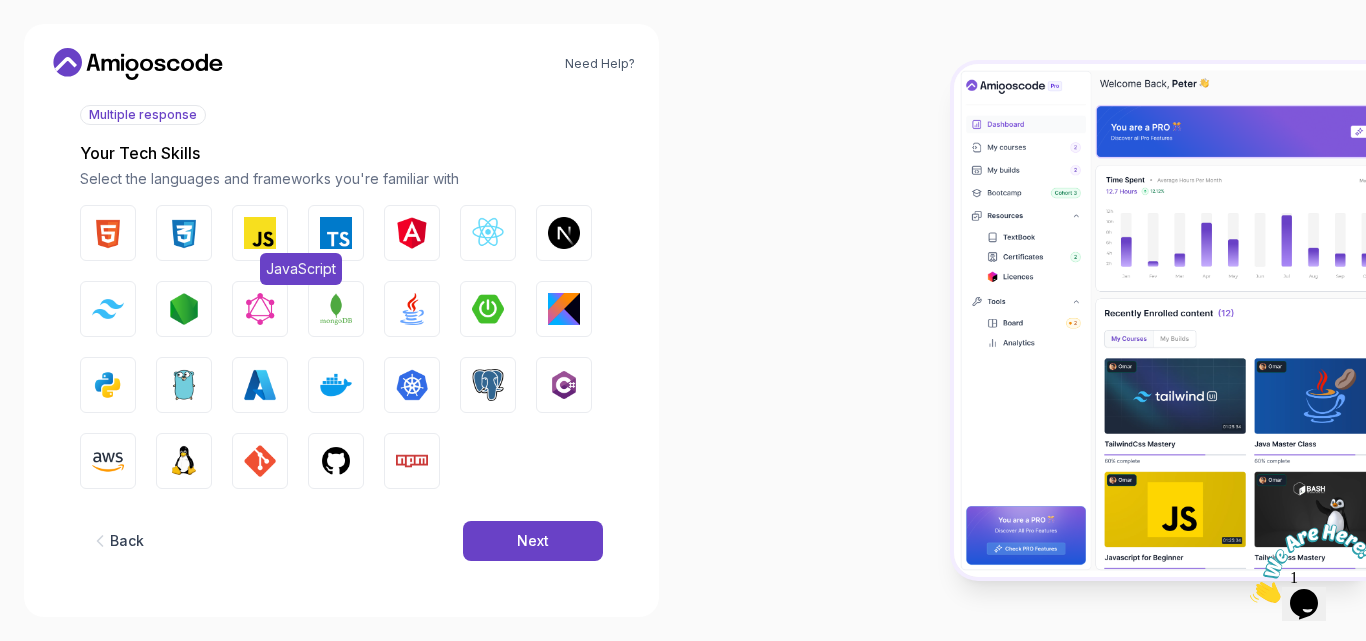 click at bounding box center (260, 233) 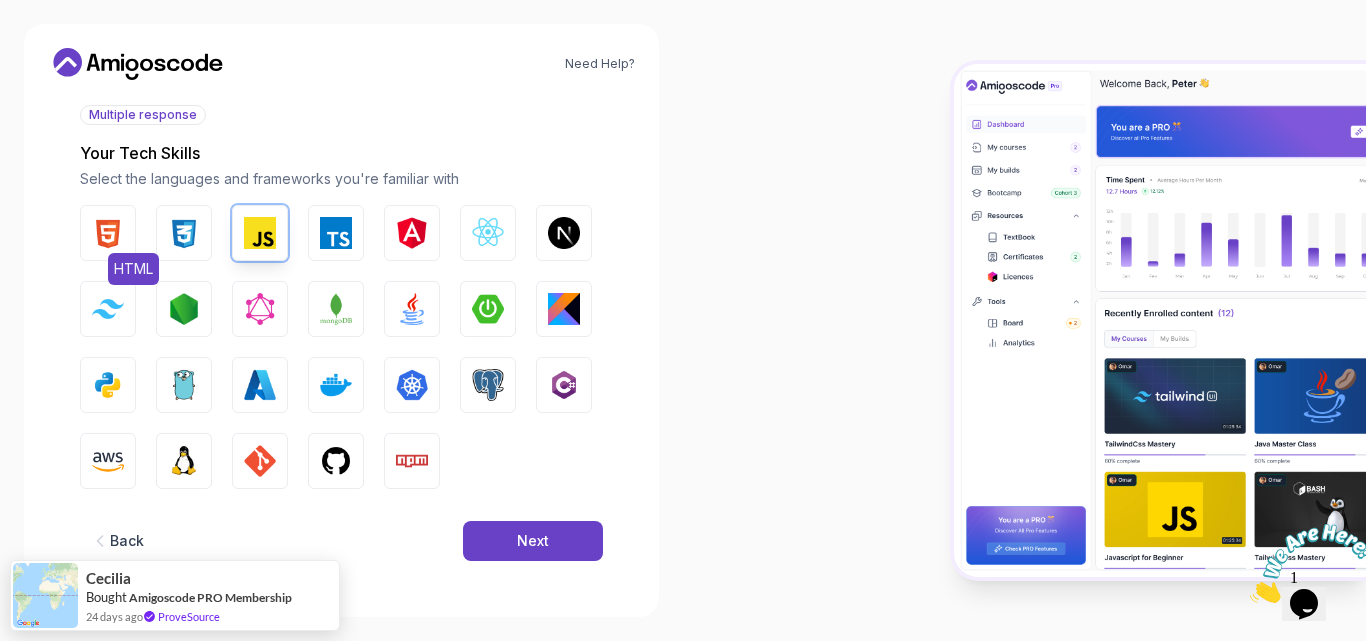 click at bounding box center (108, 233) 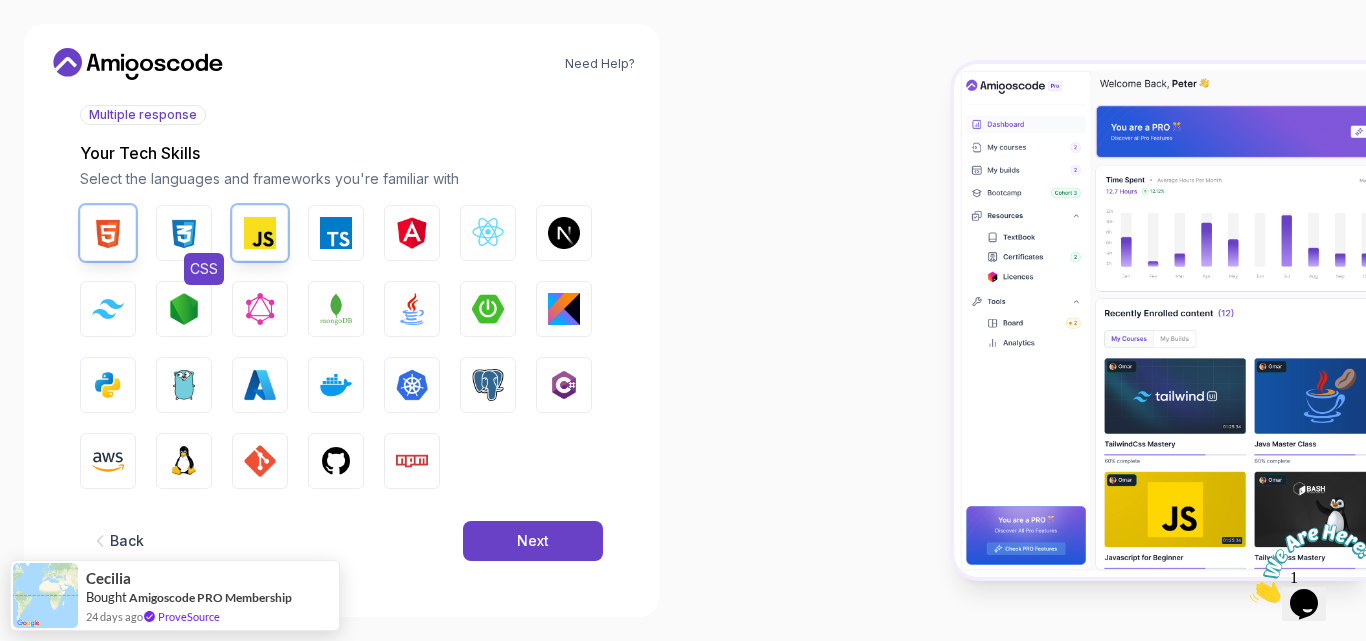 click on "CSS" at bounding box center [184, 233] 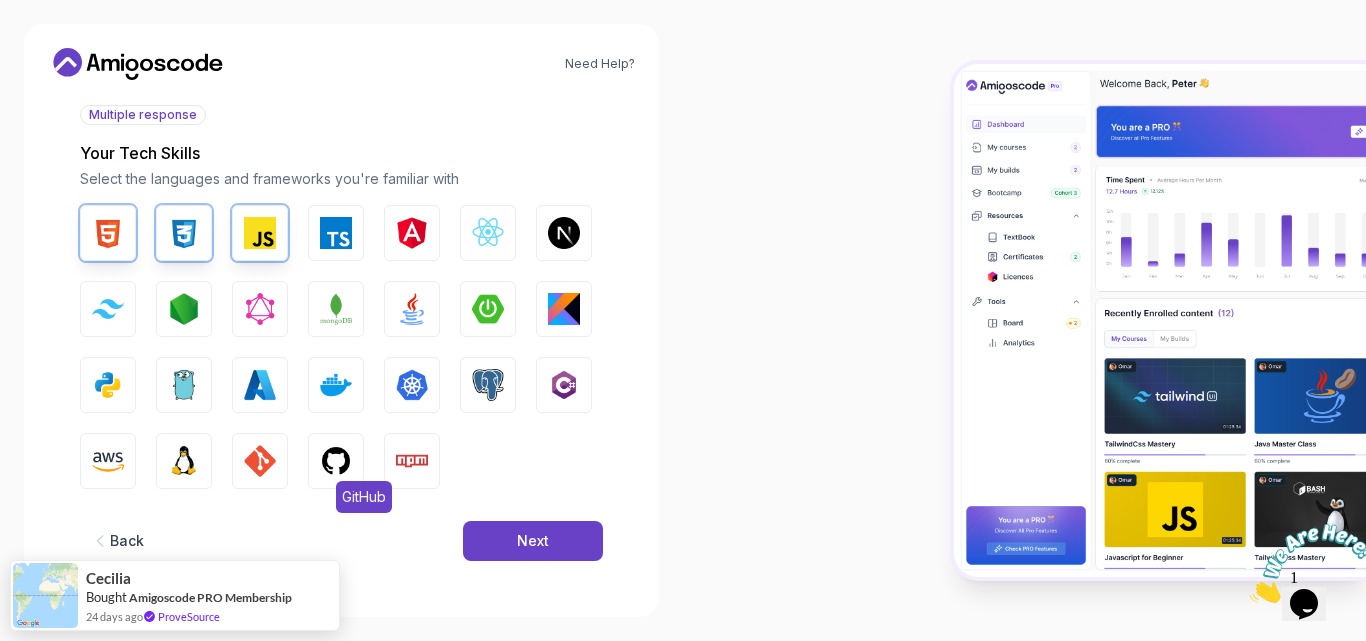 click at bounding box center (336, 461) 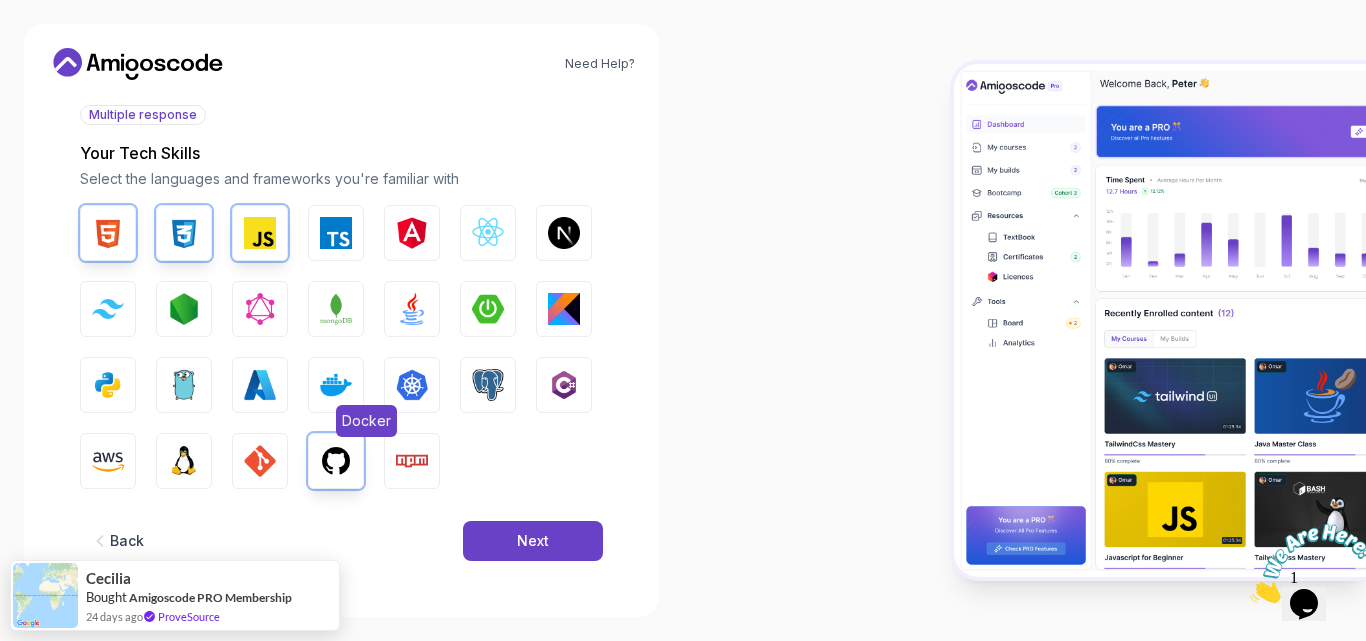 click at bounding box center [336, 385] 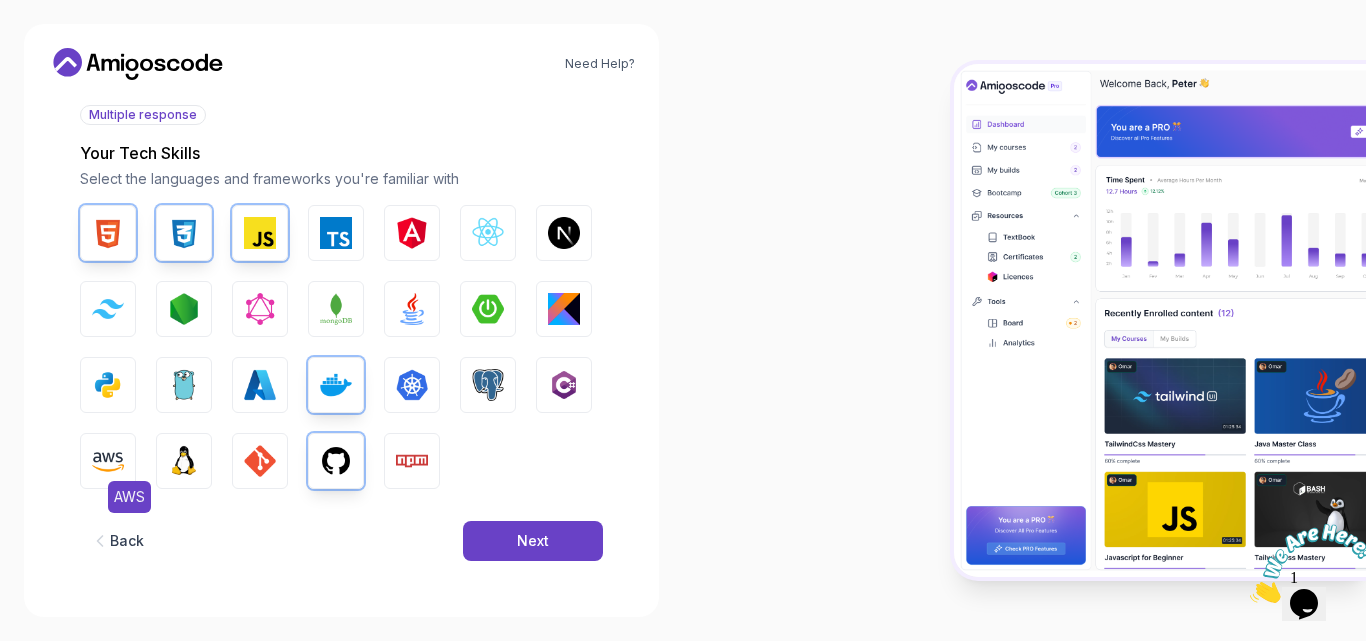 click at bounding box center [108, 461] 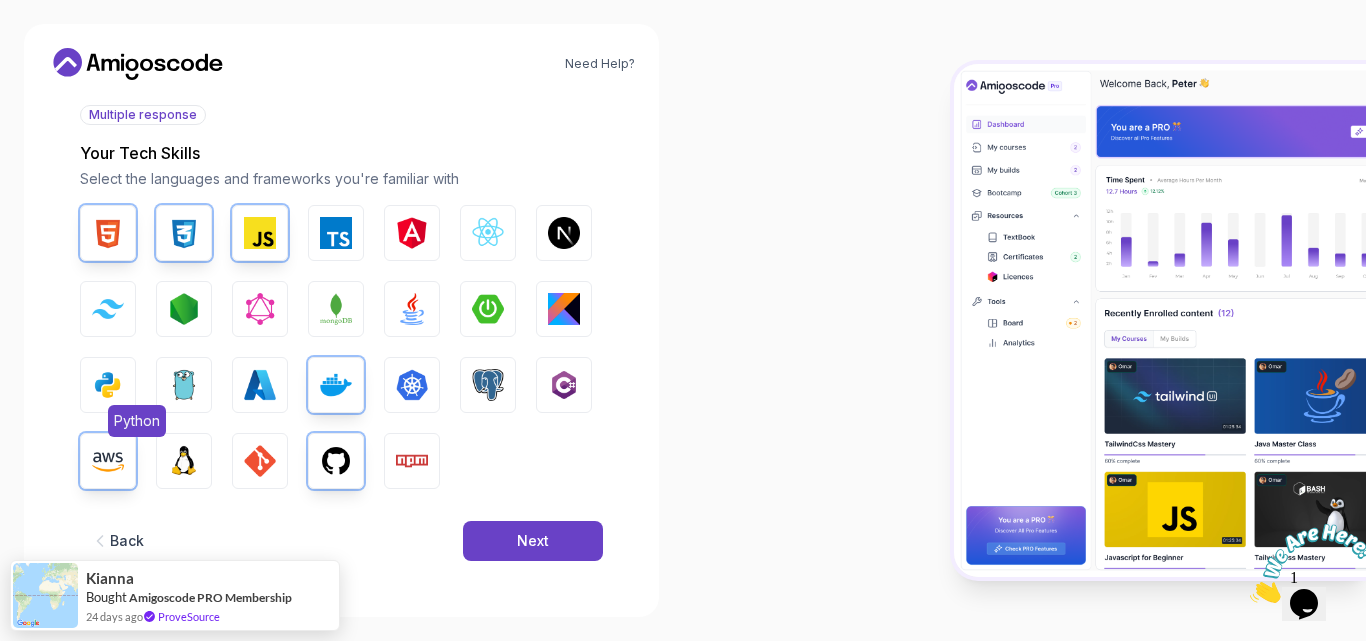 click at bounding box center (108, 385) 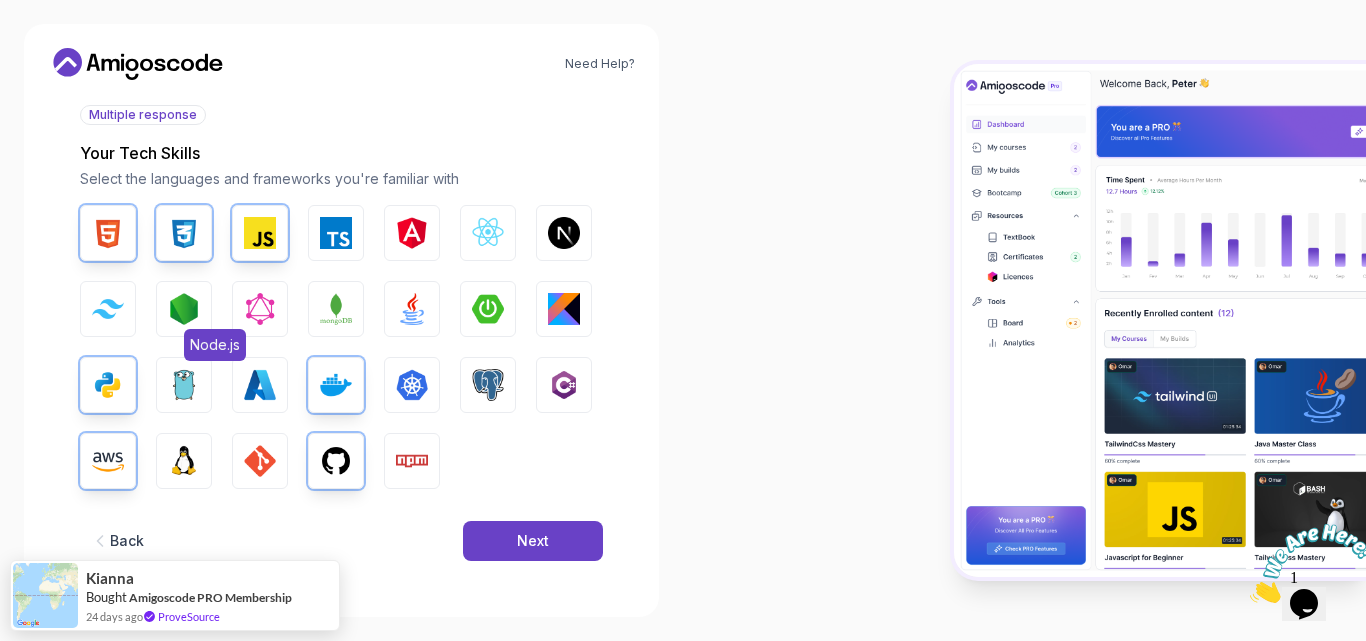 click at bounding box center (184, 309) 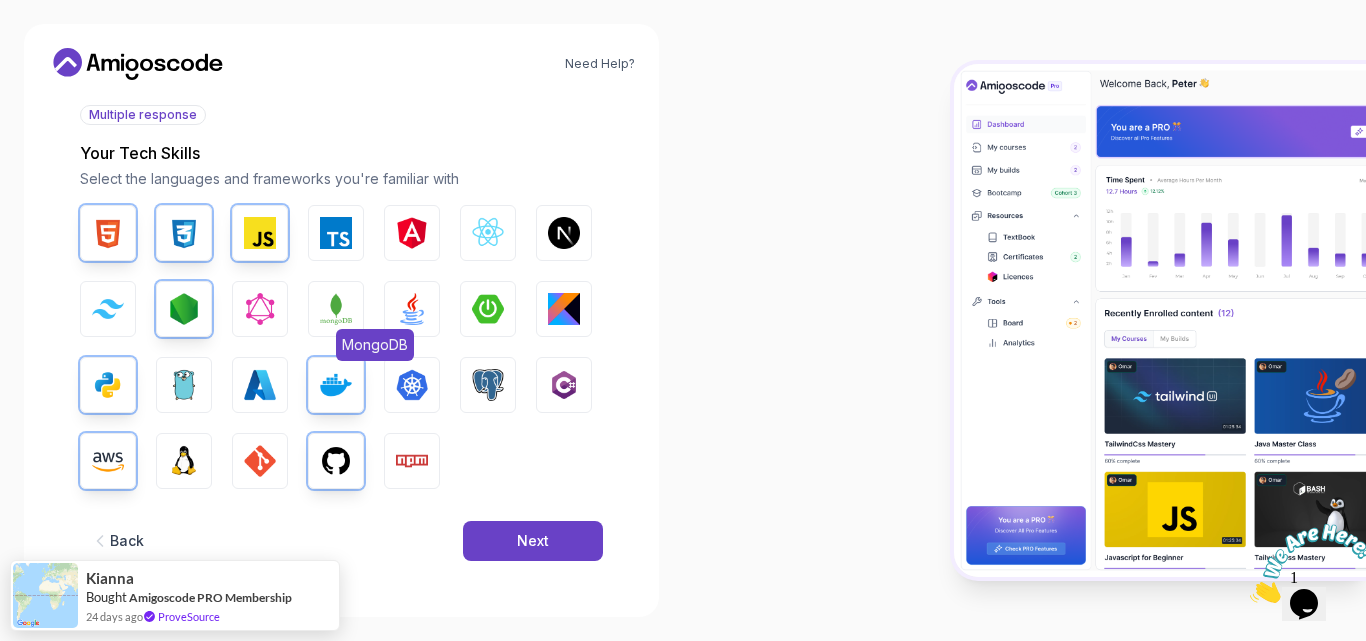 click at bounding box center (336, 309) 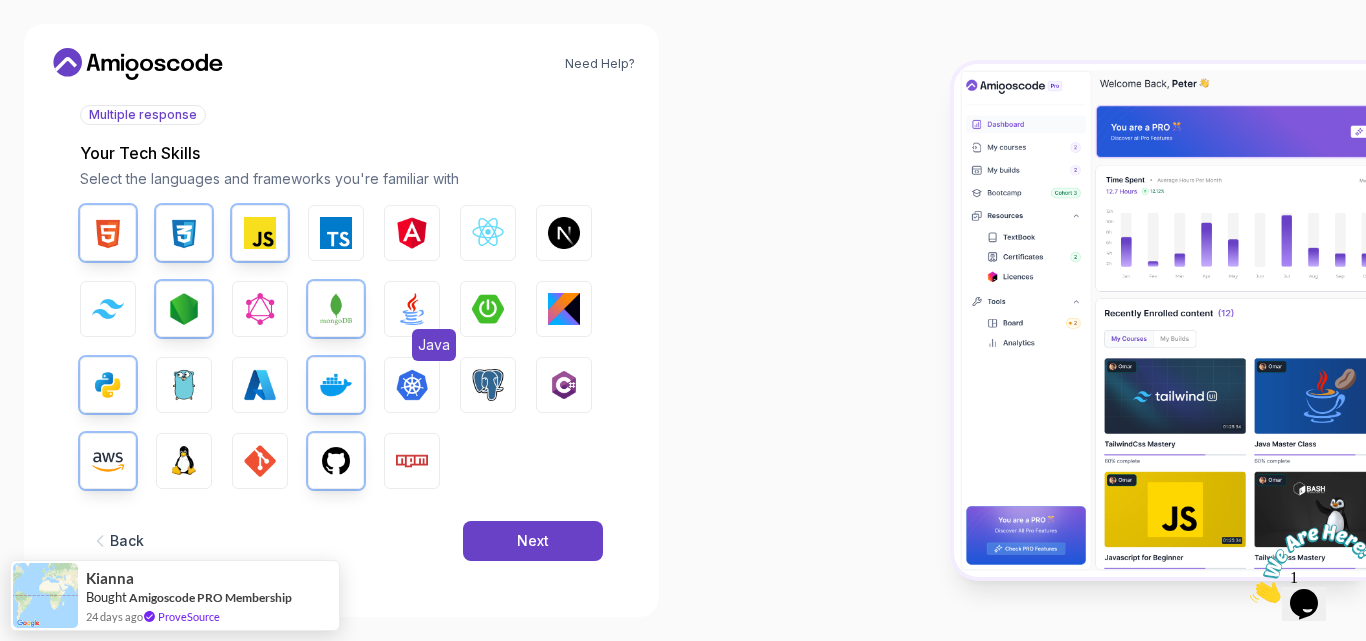 click on "Java" at bounding box center [434, 345] 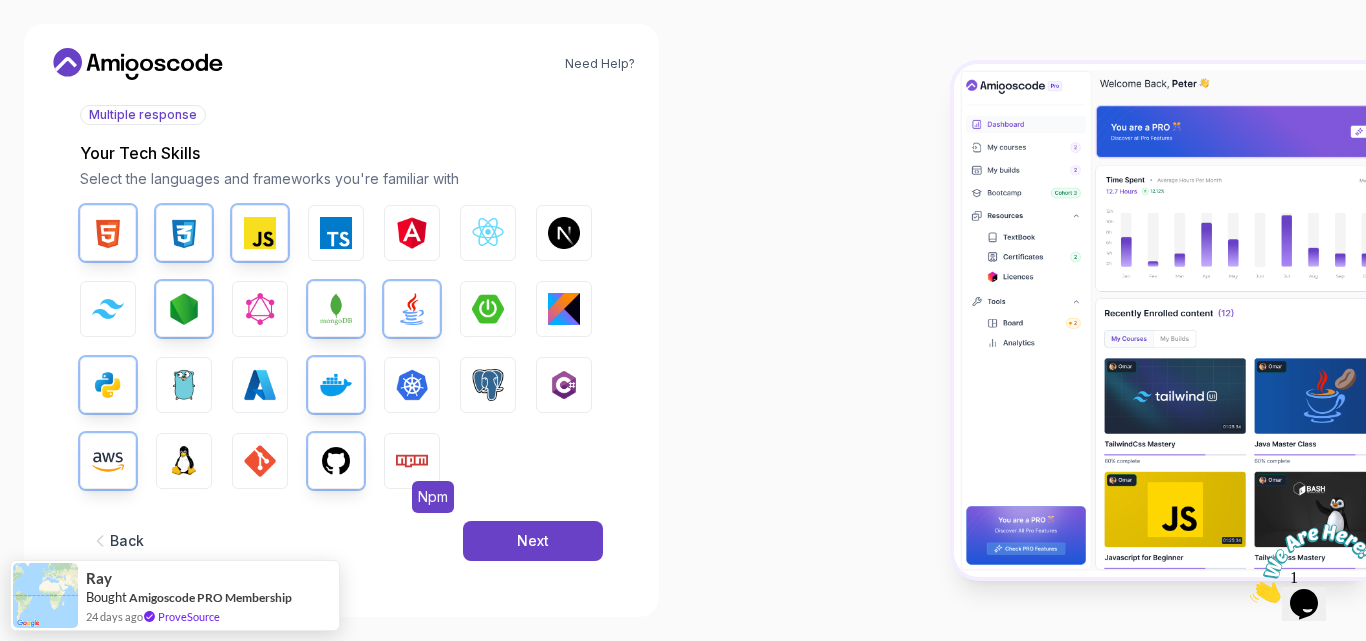 click at bounding box center (412, 461) 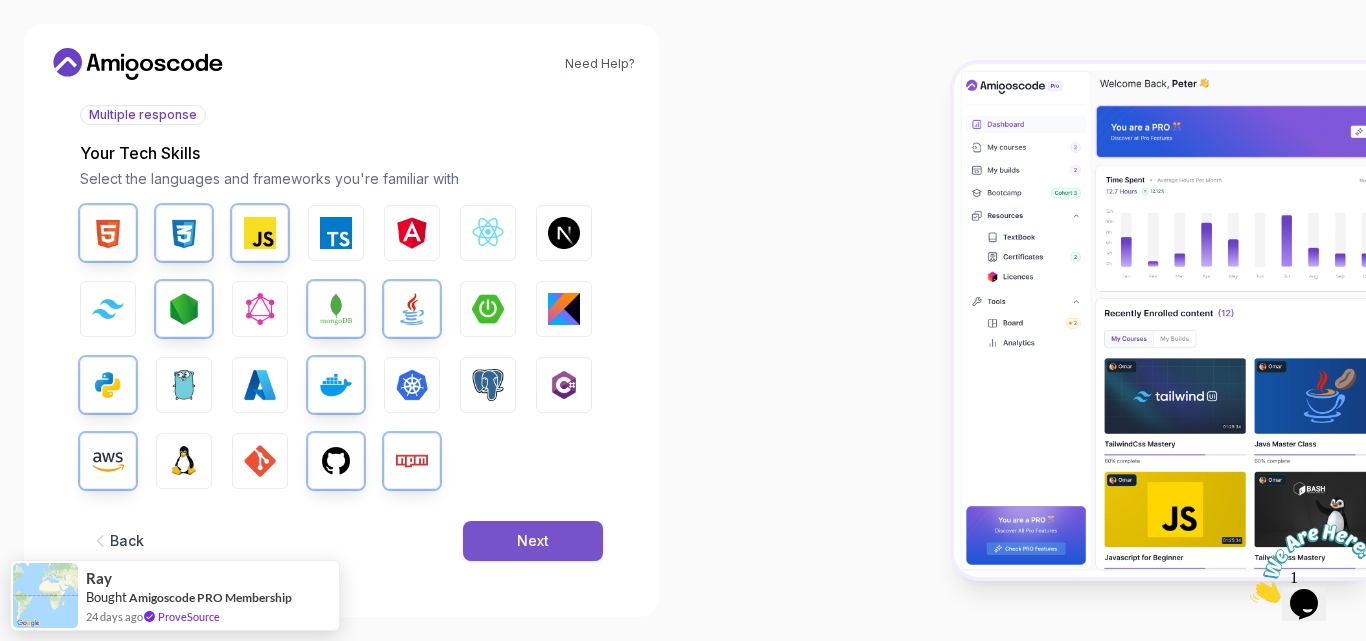 click on "Next" at bounding box center (533, 541) 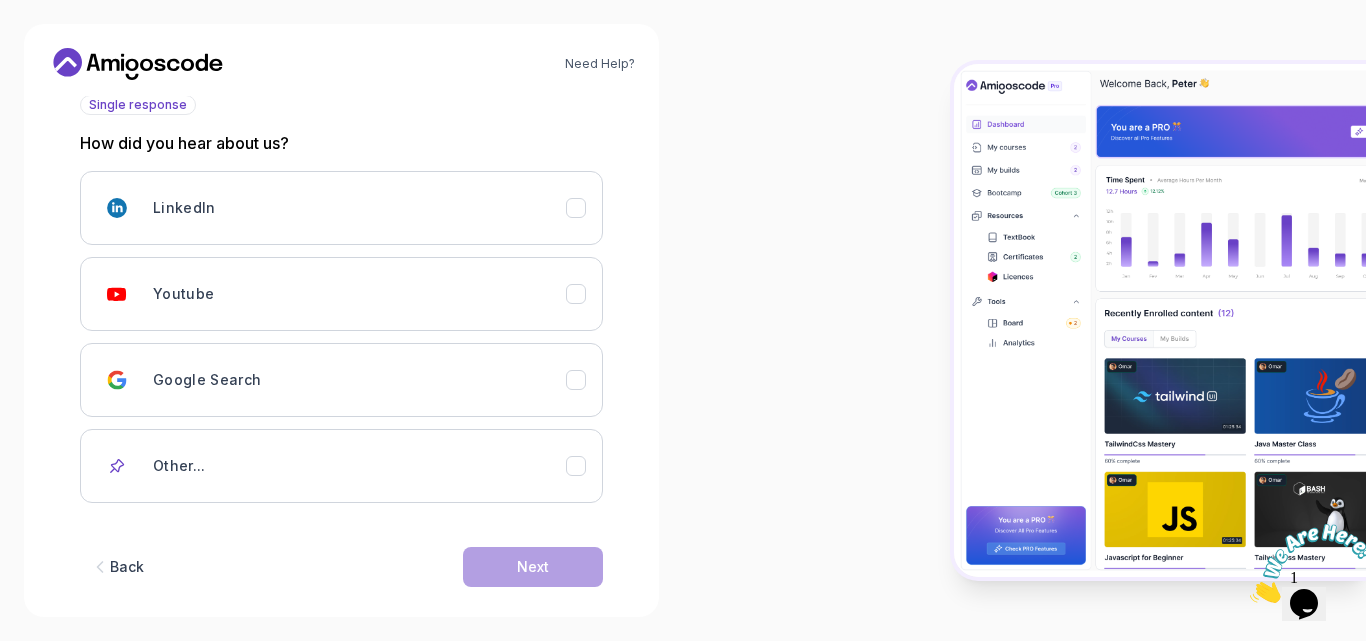 scroll, scrollTop: 244, scrollLeft: 0, axis: vertical 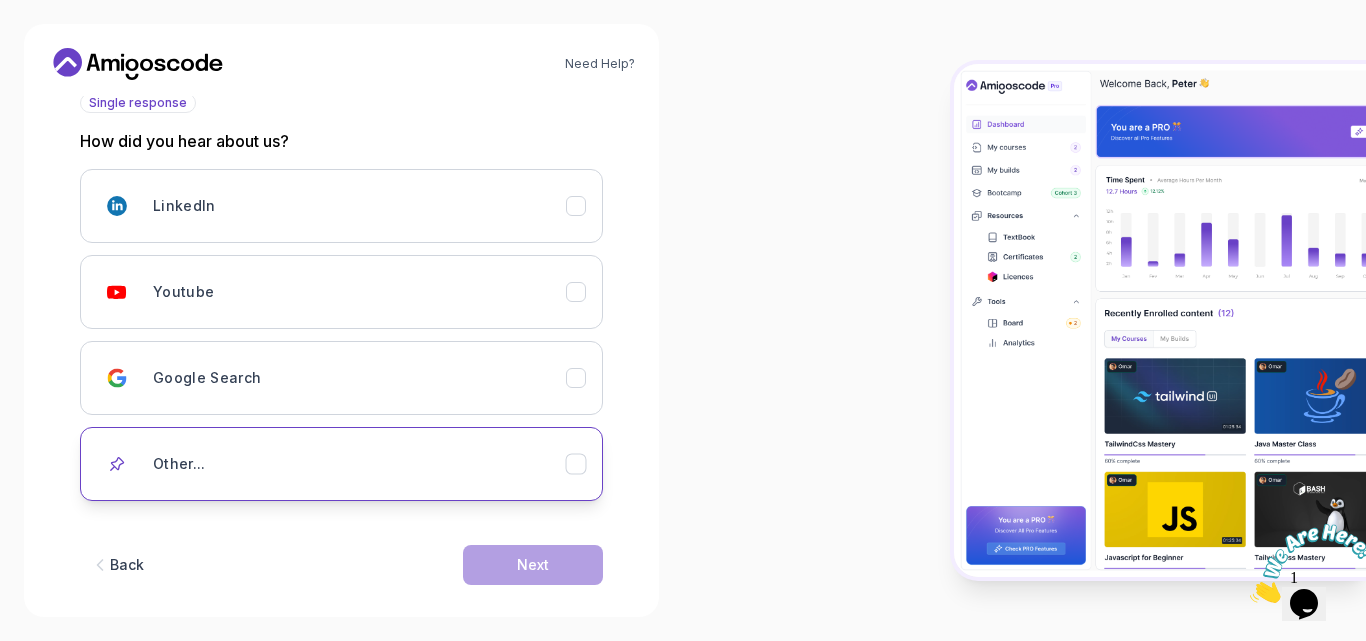 click on "Other..." at bounding box center (341, 464) 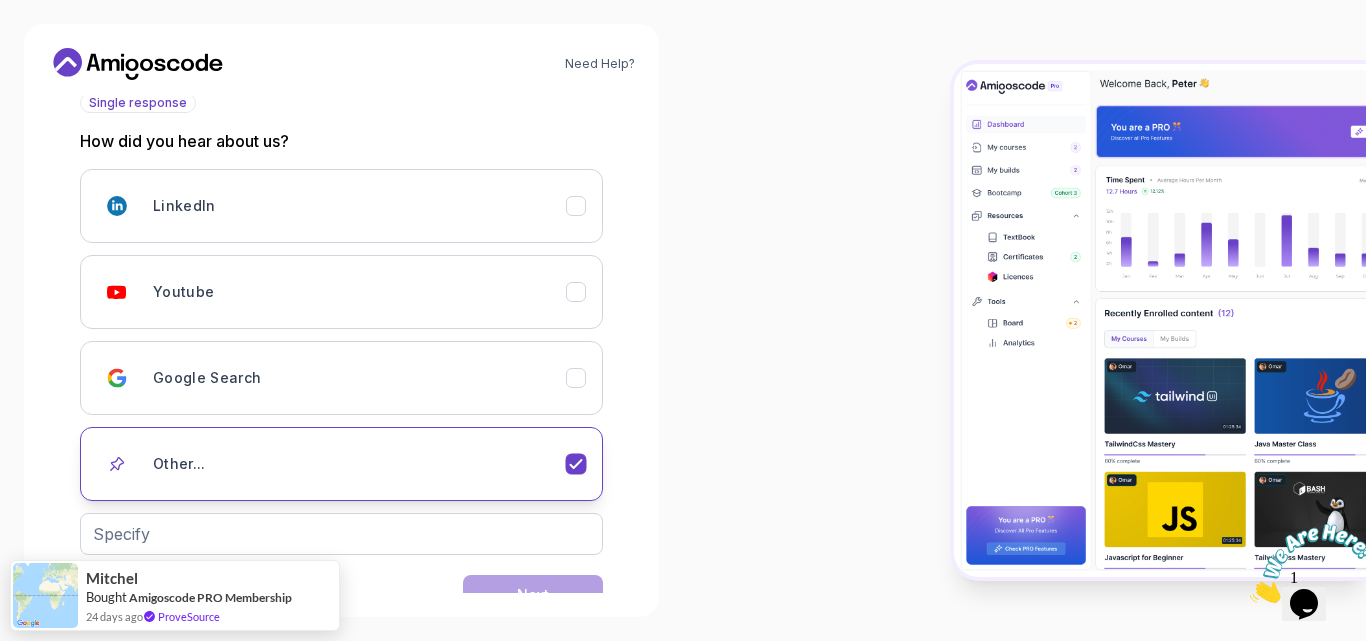 scroll, scrollTop: 298, scrollLeft: 0, axis: vertical 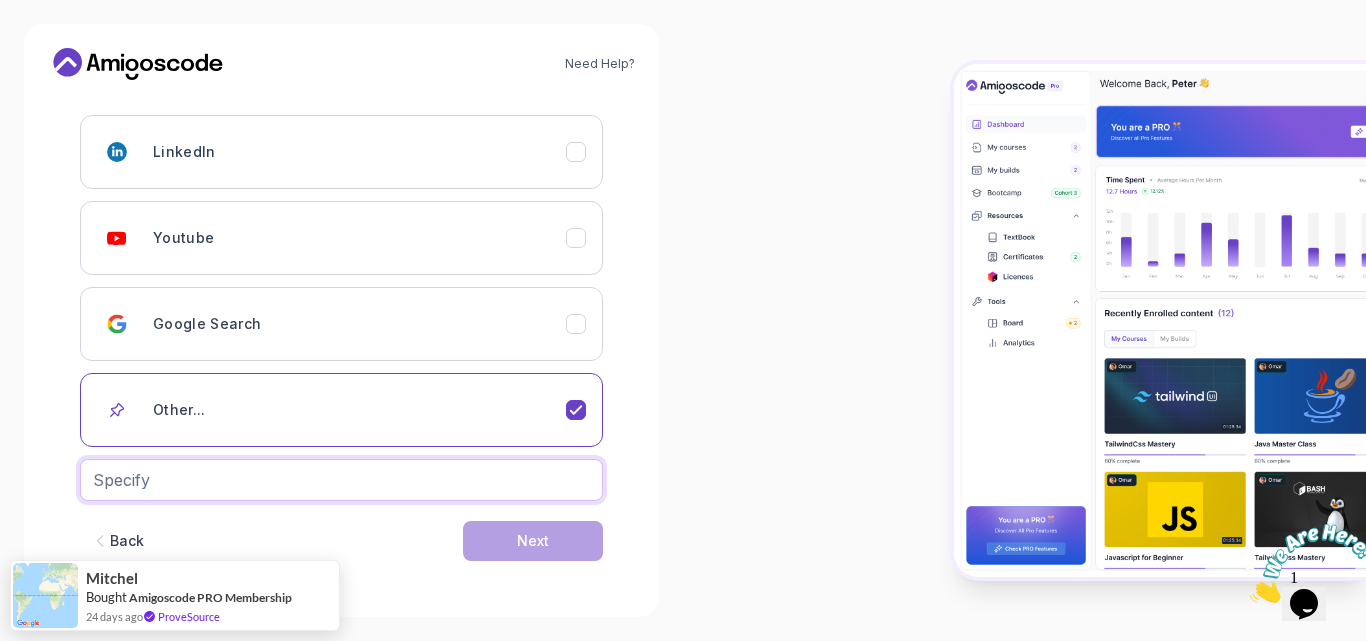 click at bounding box center (341, 480) 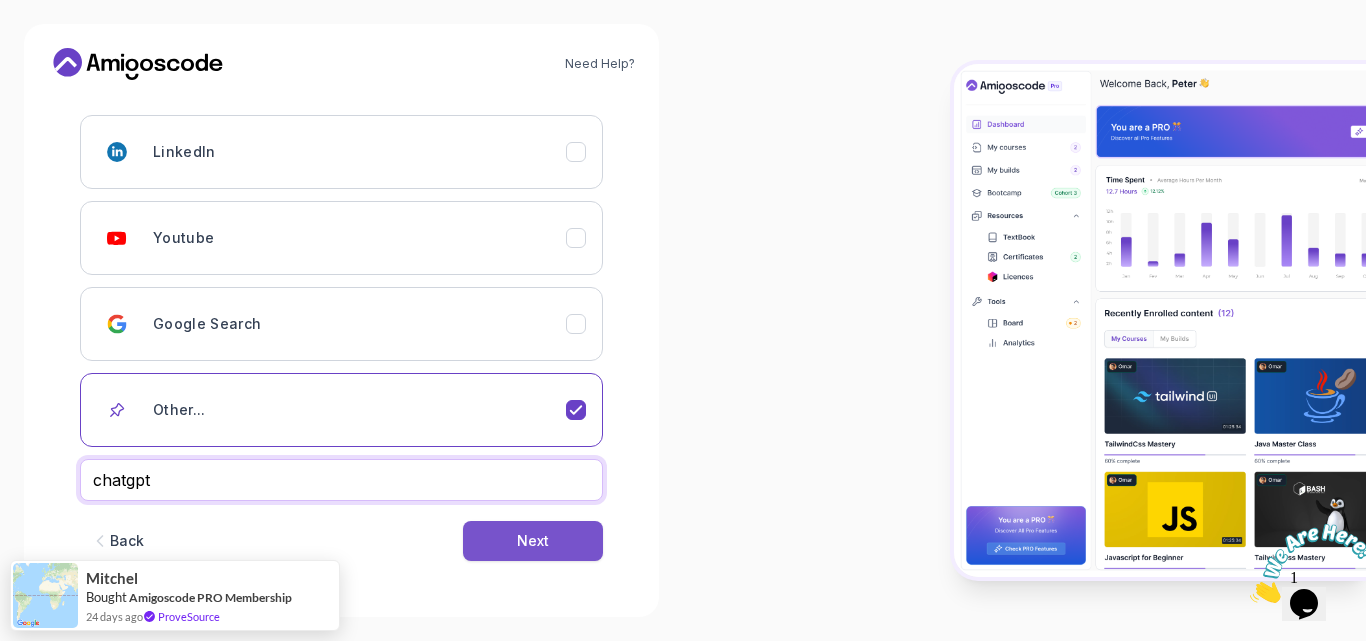 type on "chatgpt" 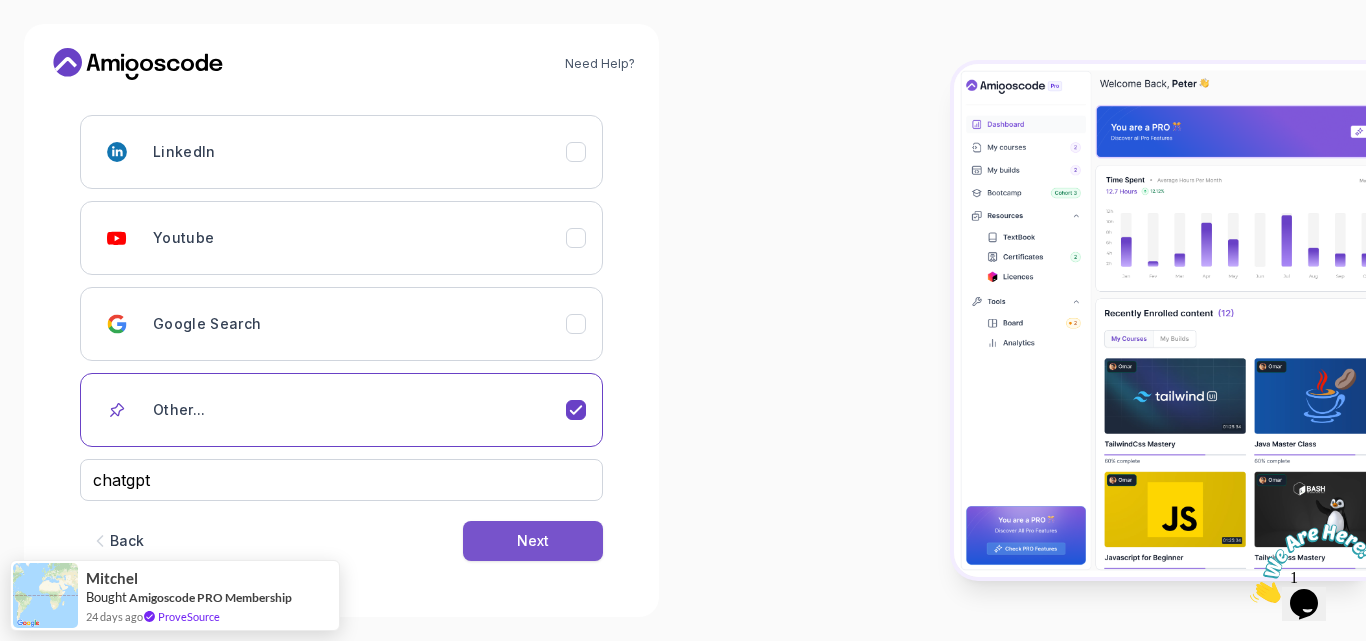 click on "Next" at bounding box center (533, 541) 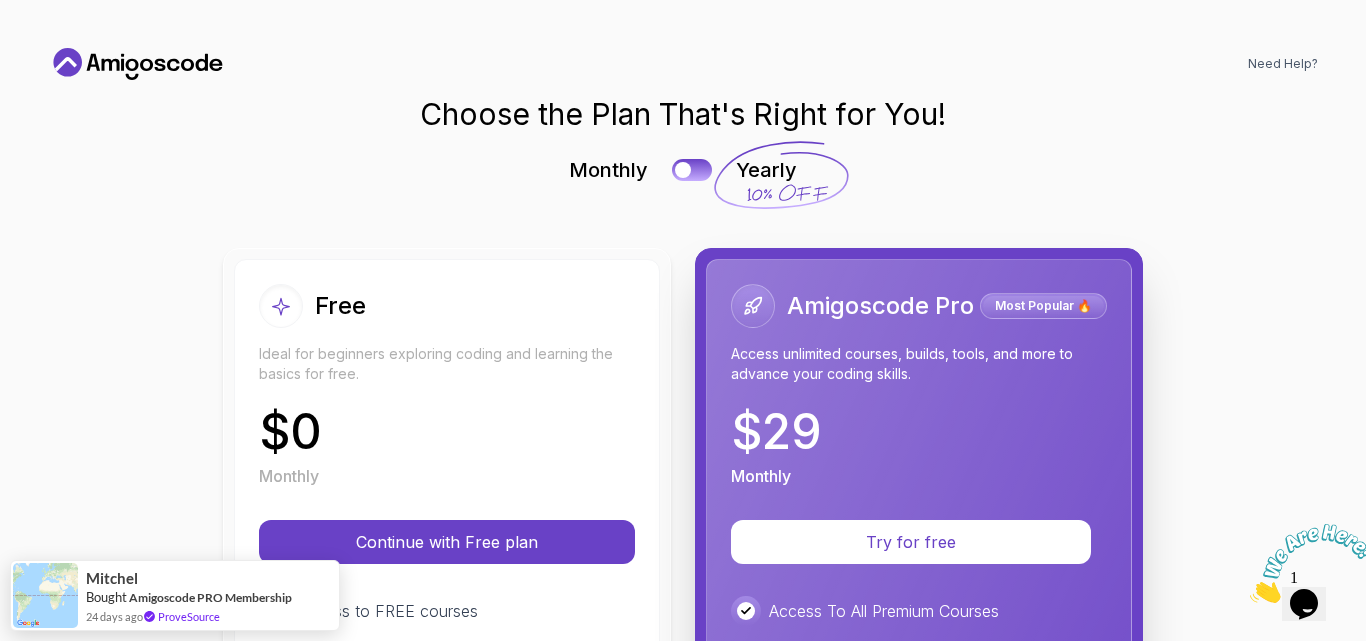scroll, scrollTop: 0, scrollLeft: 0, axis: both 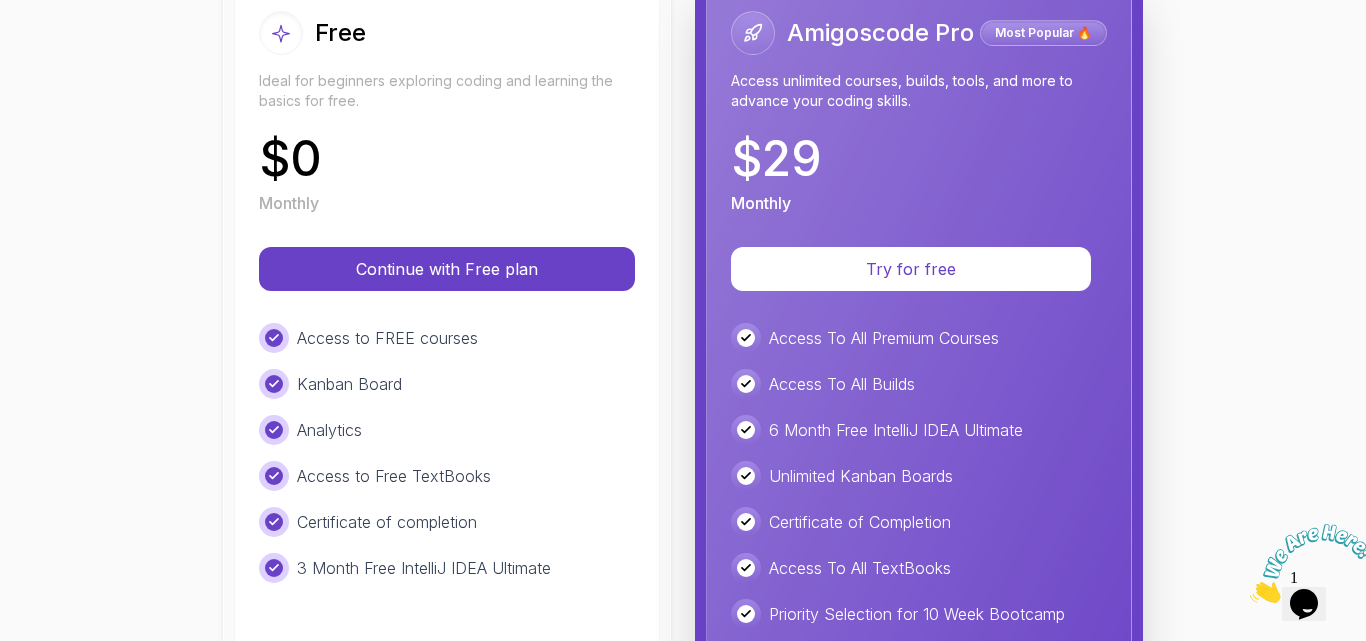 click on "Free Ideal for beginners exploring coding and learning the basics for free. $ 0 Monthly Continue with Free plan Access to FREE courses Kanban Board Analytics Access to Free TextBooks Certificate of completion 3 Month Free IntelliJ IDEA Ultimate" at bounding box center (447, 458) 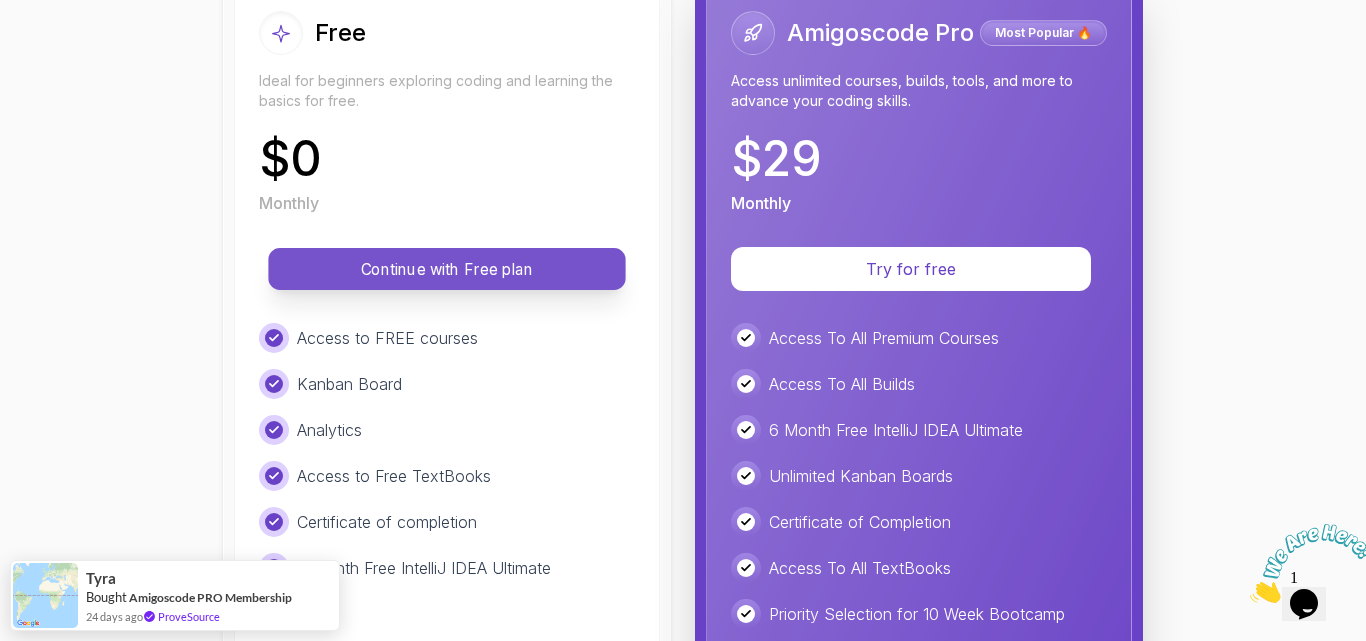 click on "Continue with Free plan" at bounding box center (446, 269) 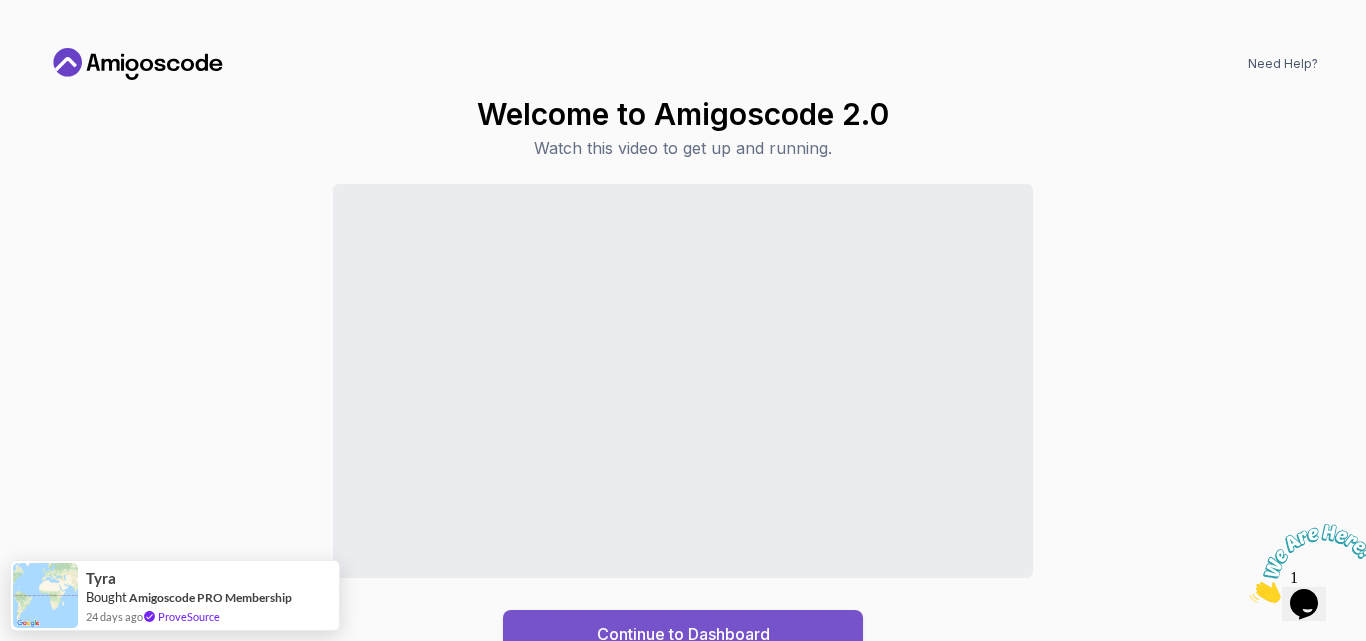 click on "Continue to Dashboard" at bounding box center (683, 634) 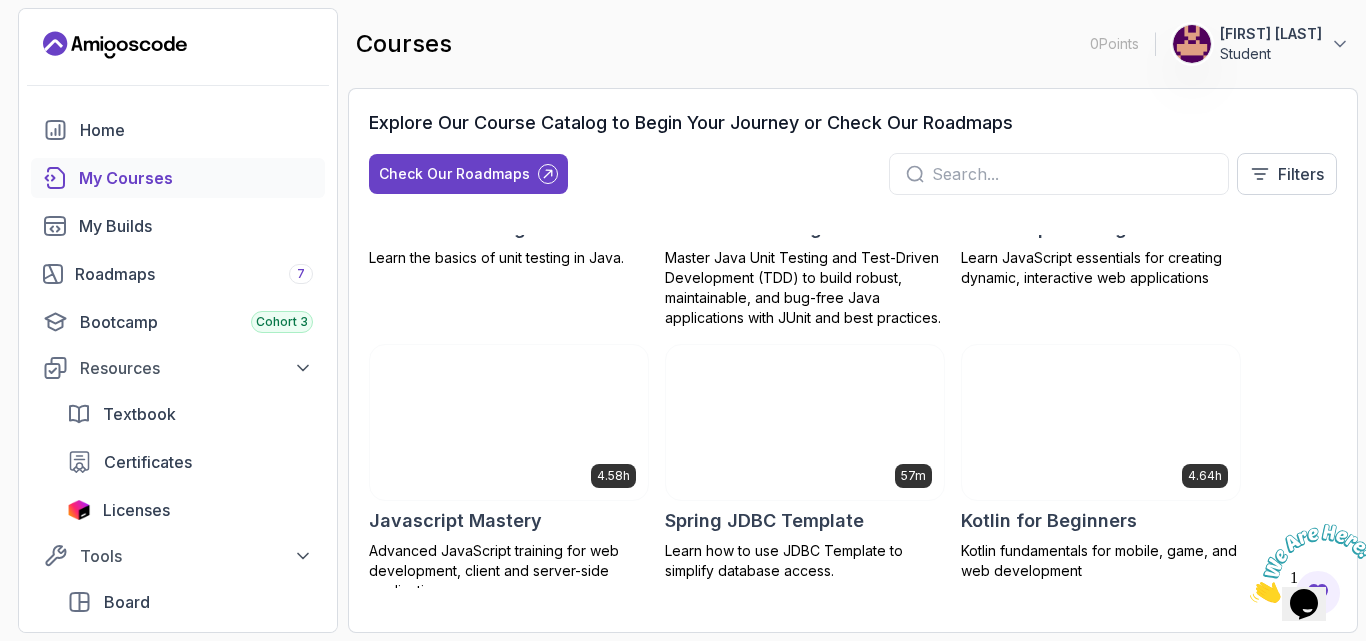 scroll, scrollTop: 2584, scrollLeft: 0, axis: vertical 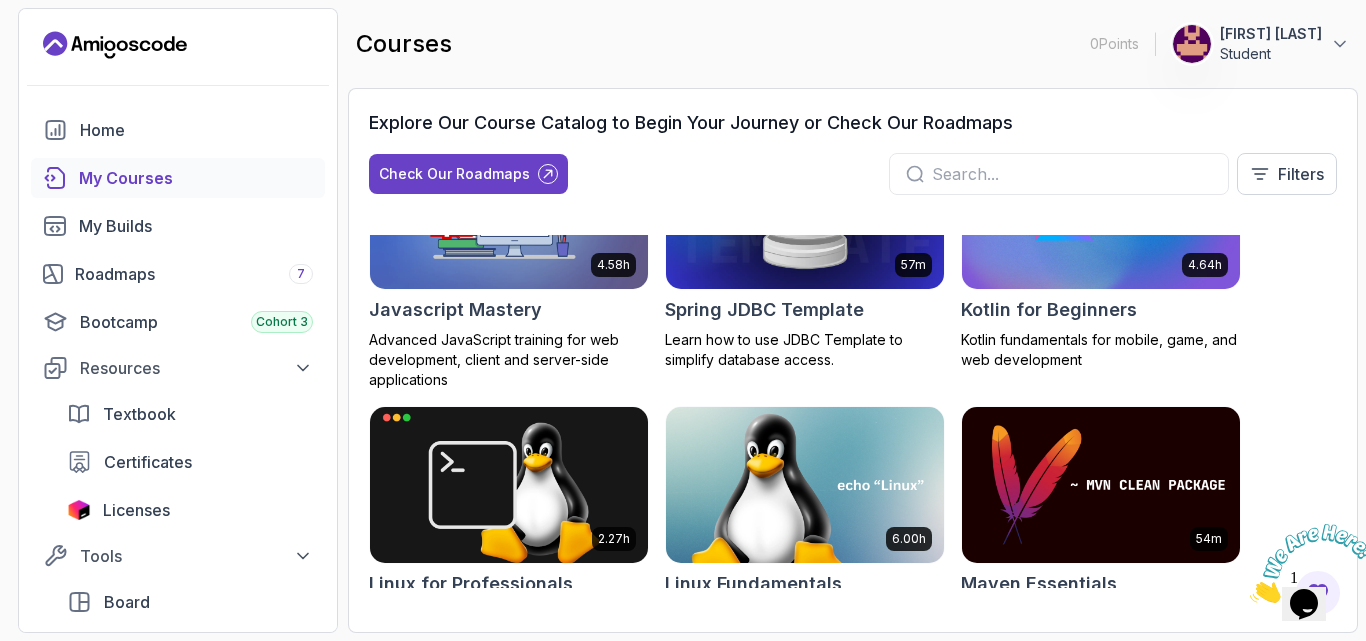 click at bounding box center (1072, 174) 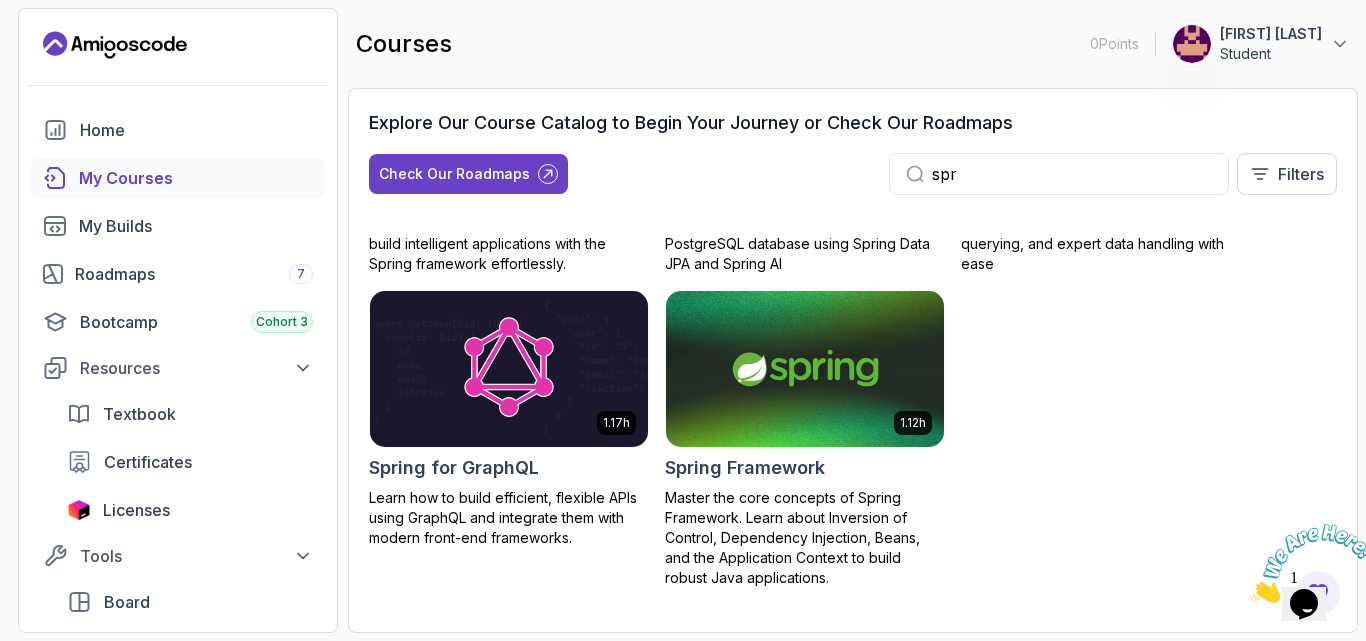 scroll, scrollTop: 512, scrollLeft: 0, axis: vertical 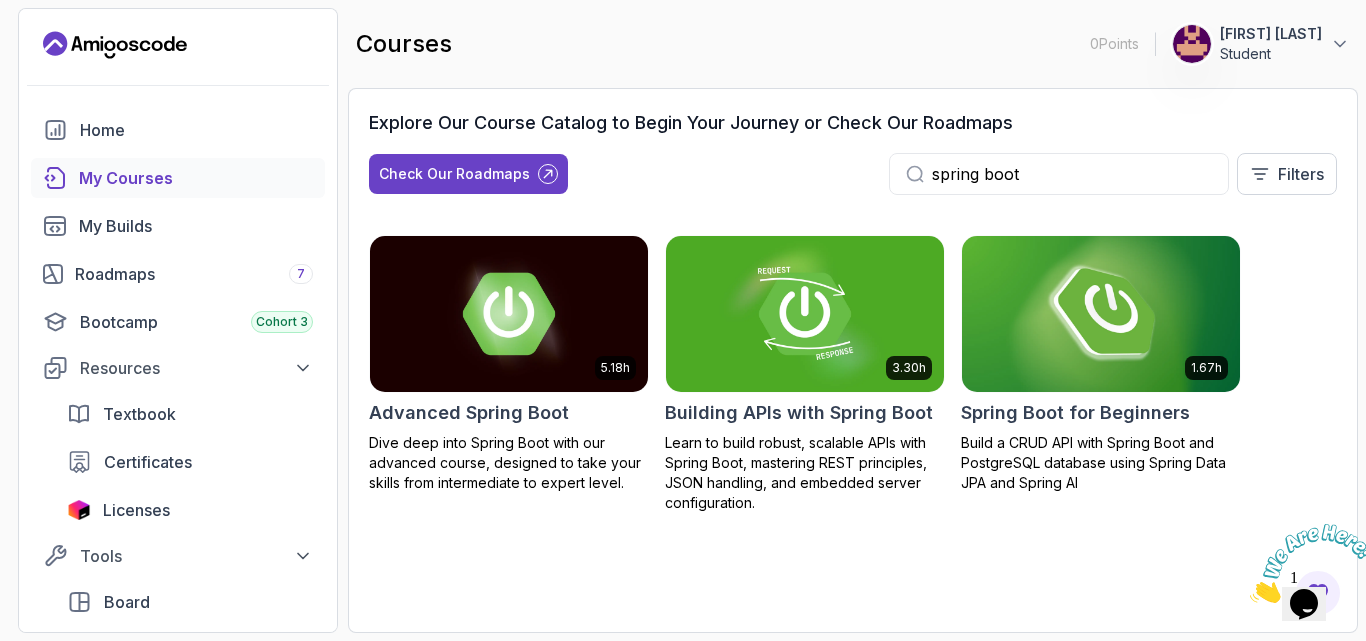 type on "spring boot" 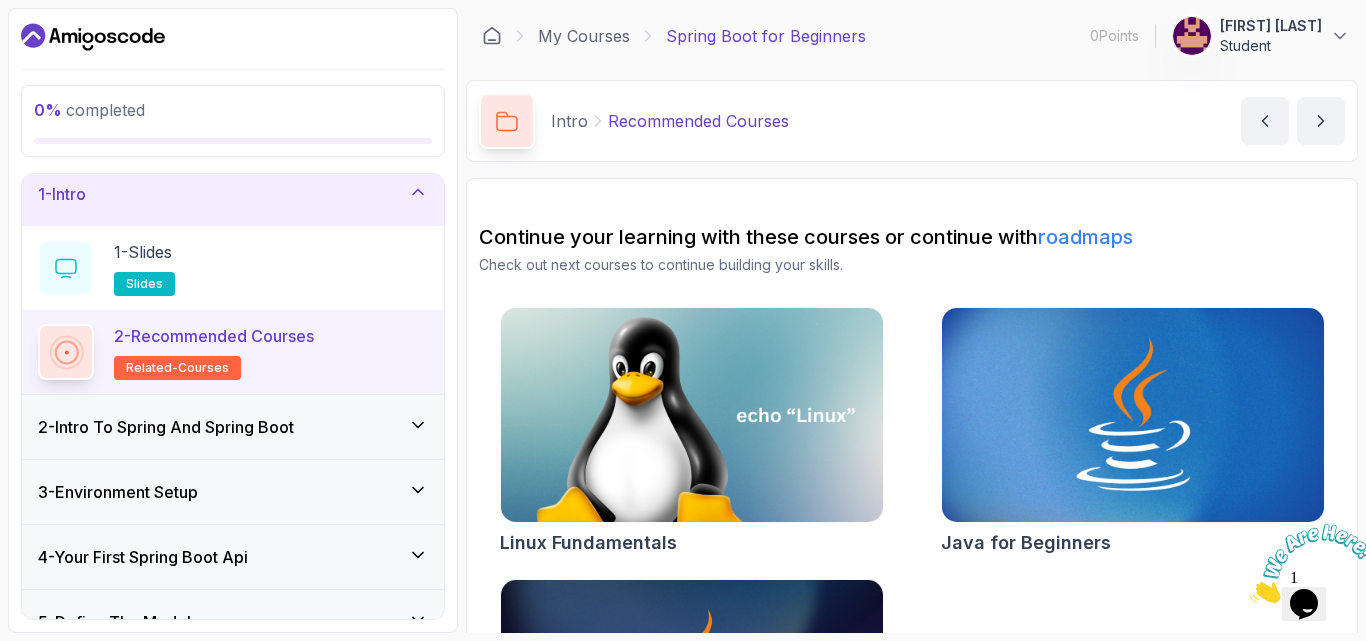 scroll, scrollTop: 0, scrollLeft: 0, axis: both 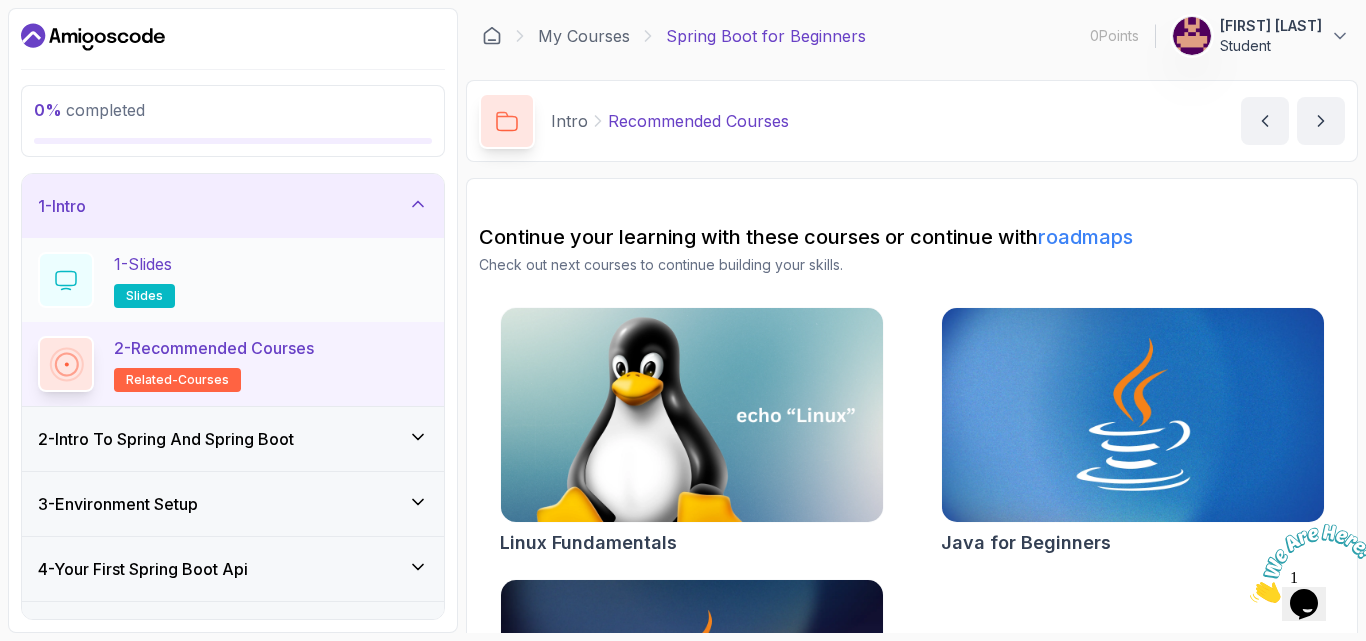click on "slides" at bounding box center [144, 296] 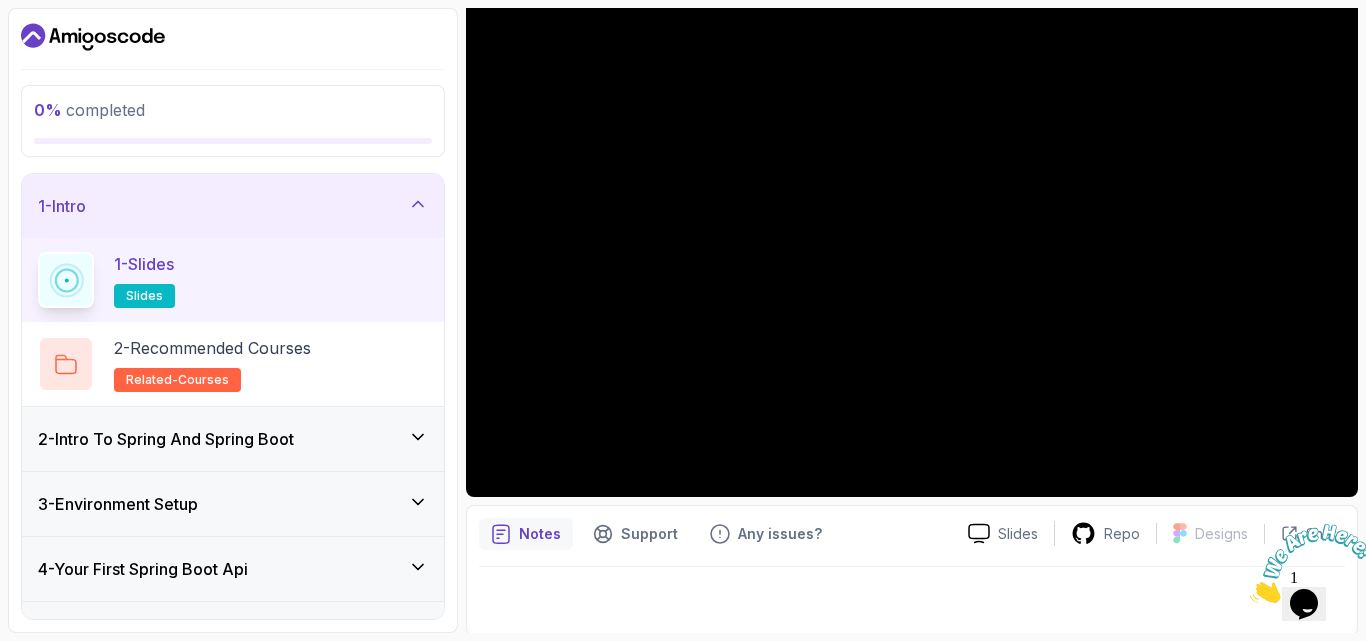 scroll, scrollTop: 186, scrollLeft: 0, axis: vertical 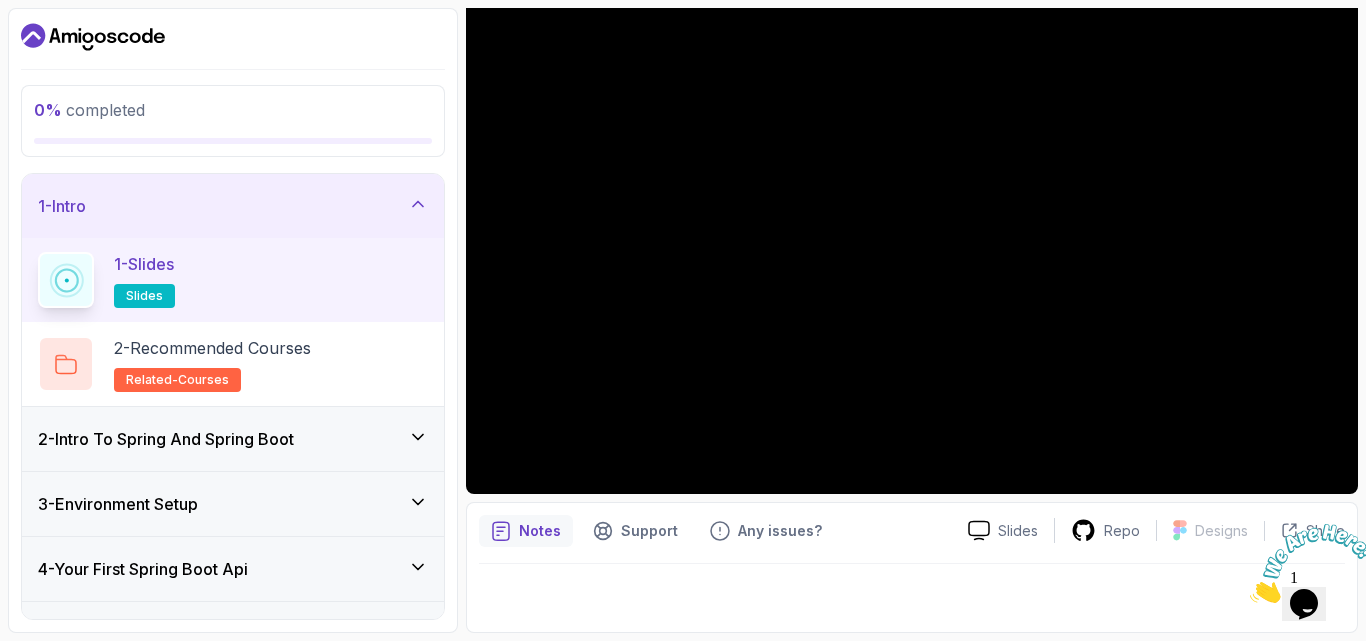 click on "2  -  Intro To Spring And Spring Boot" at bounding box center (233, 439) 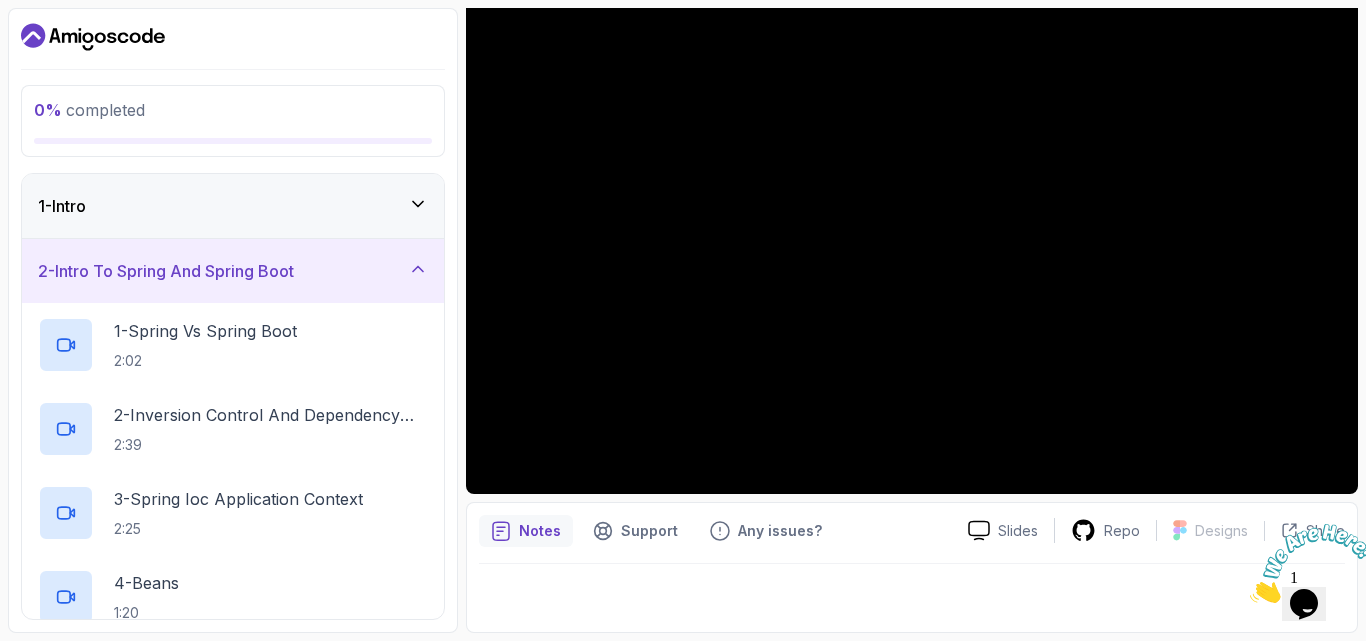 click on "2  -  Intro To Spring And Spring Boot" at bounding box center (233, 271) 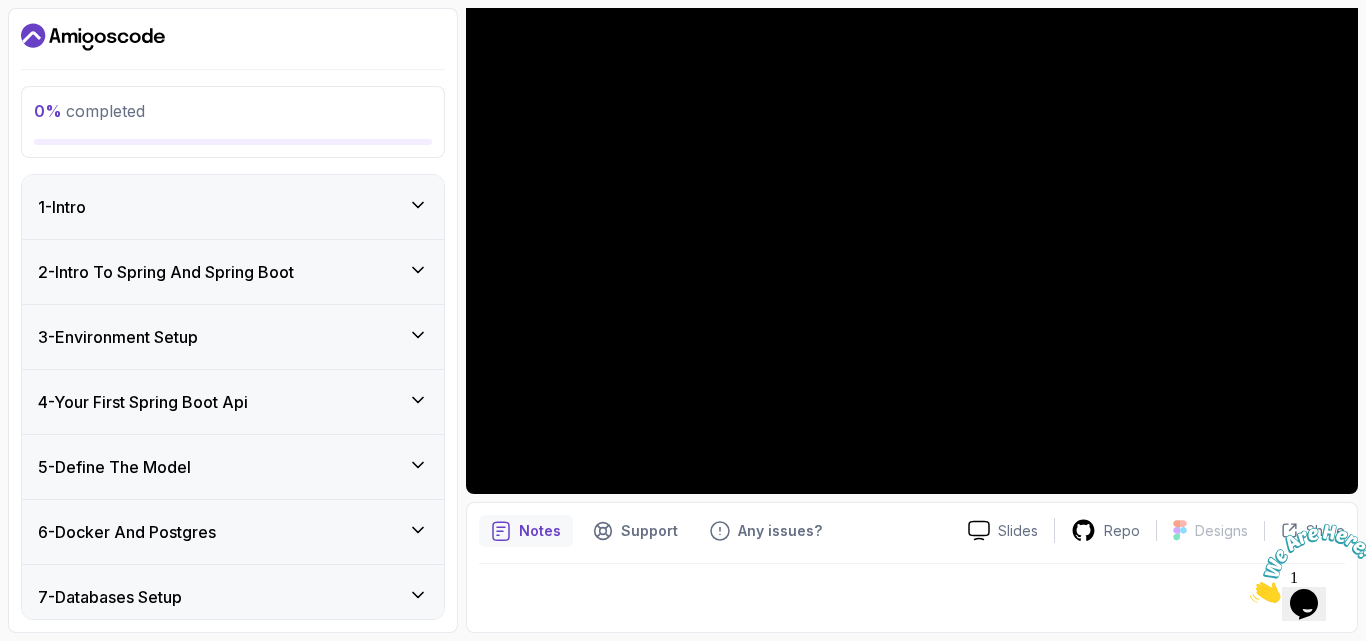 click 